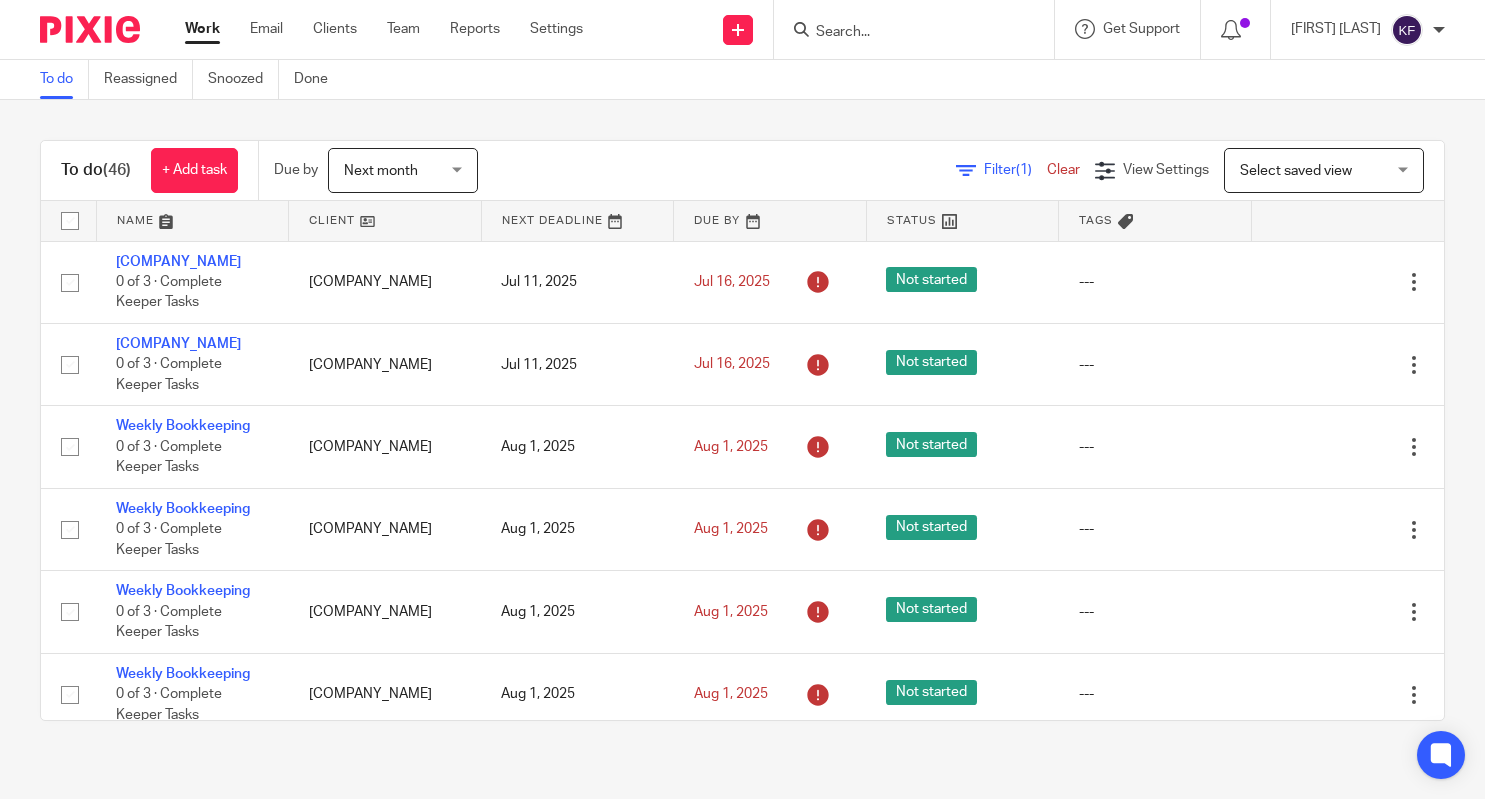 scroll, scrollTop: 0, scrollLeft: 0, axis: both 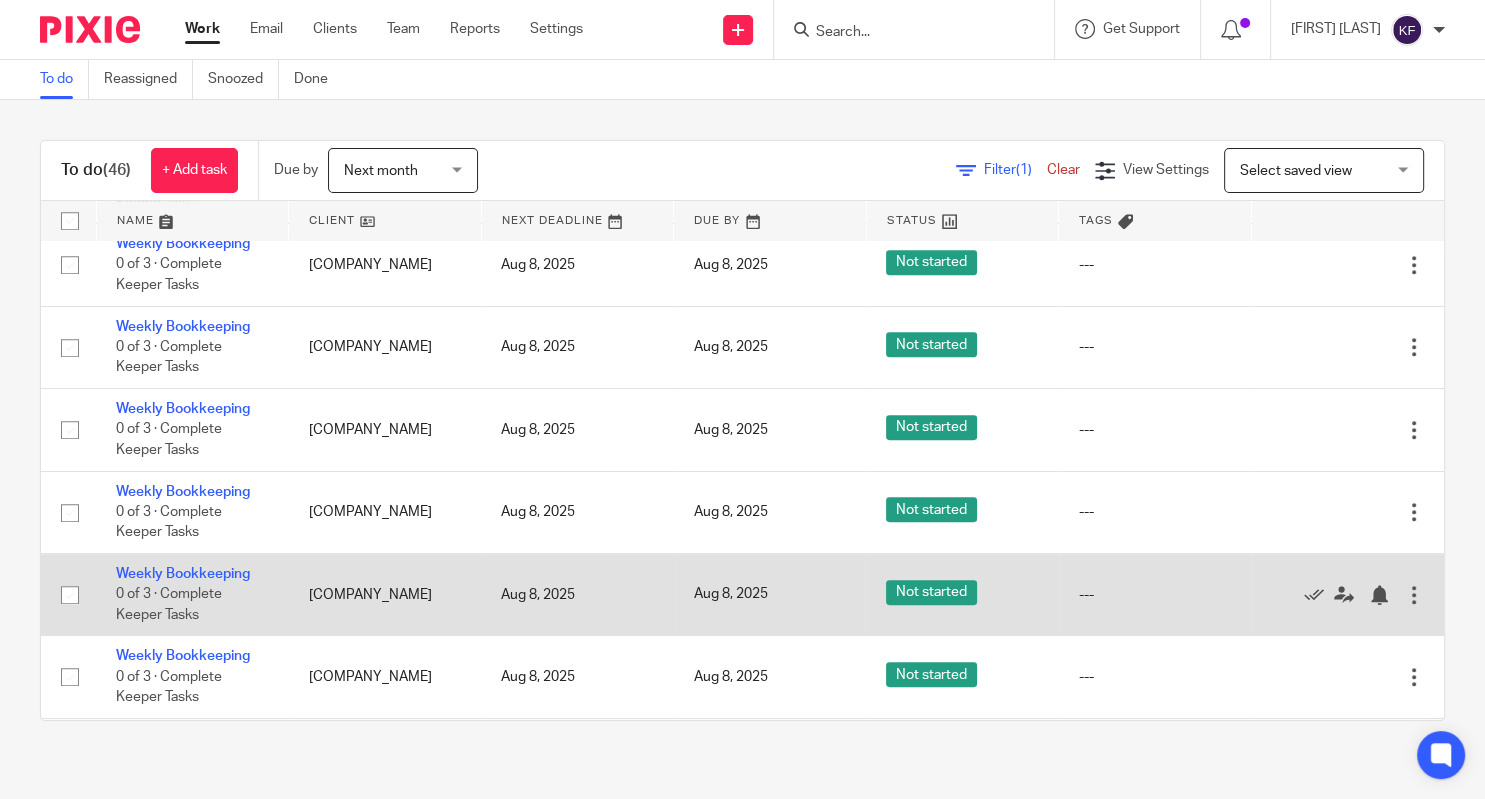 click on "Bluewater Promotions" at bounding box center (385, 595) 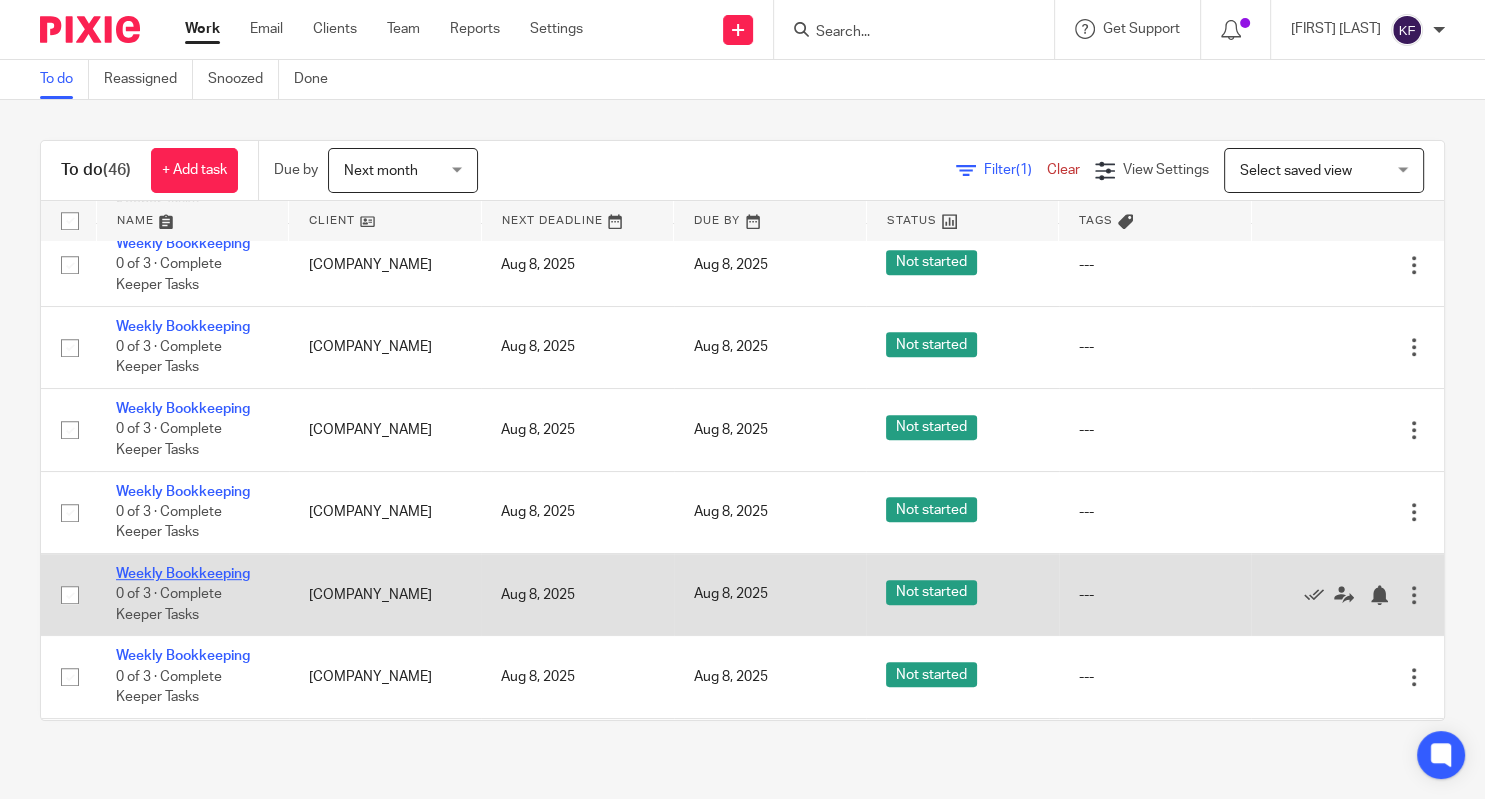click on "Weekly Bookkeeping" at bounding box center [183, 574] 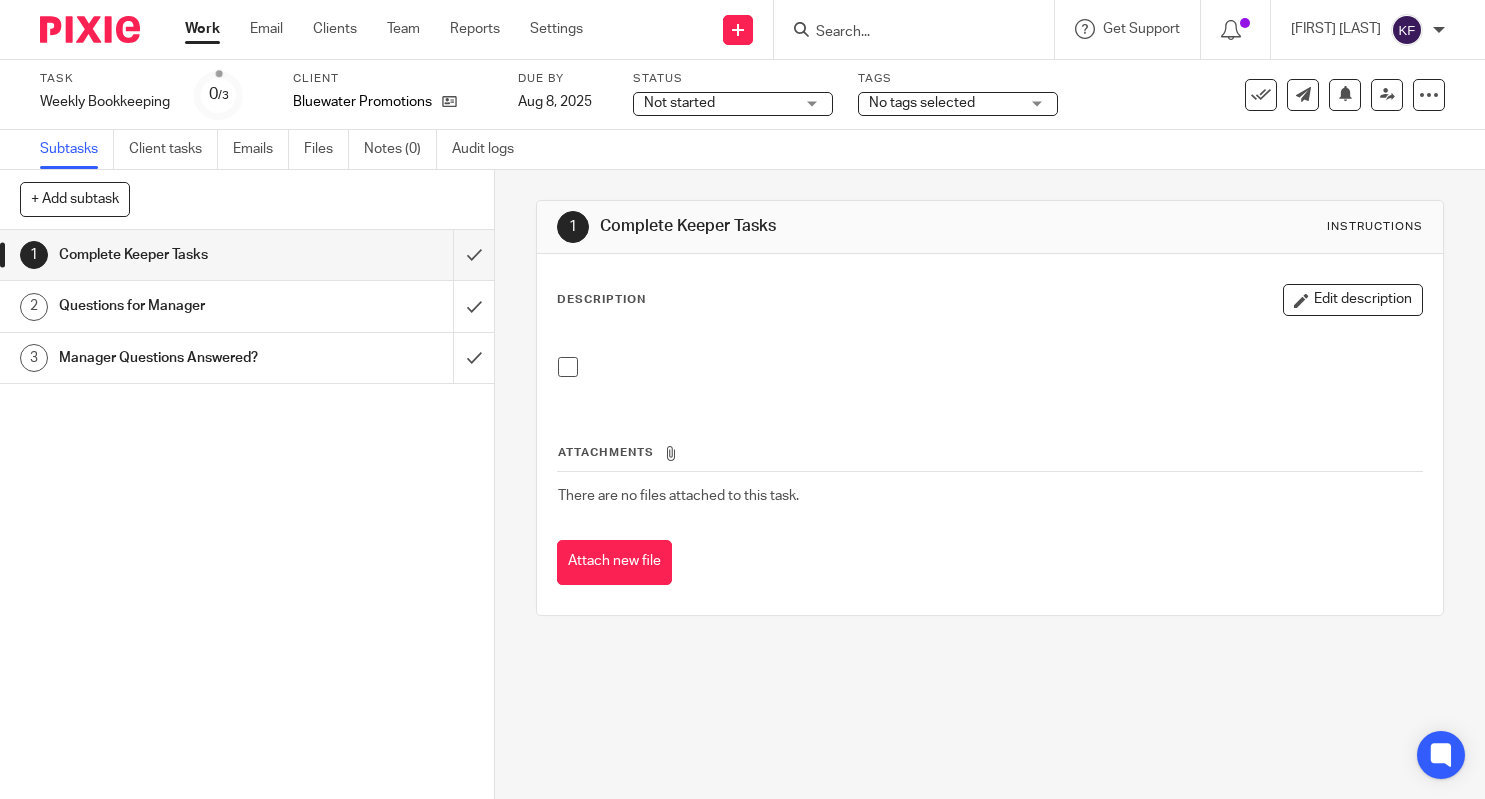 scroll, scrollTop: 0, scrollLeft: 0, axis: both 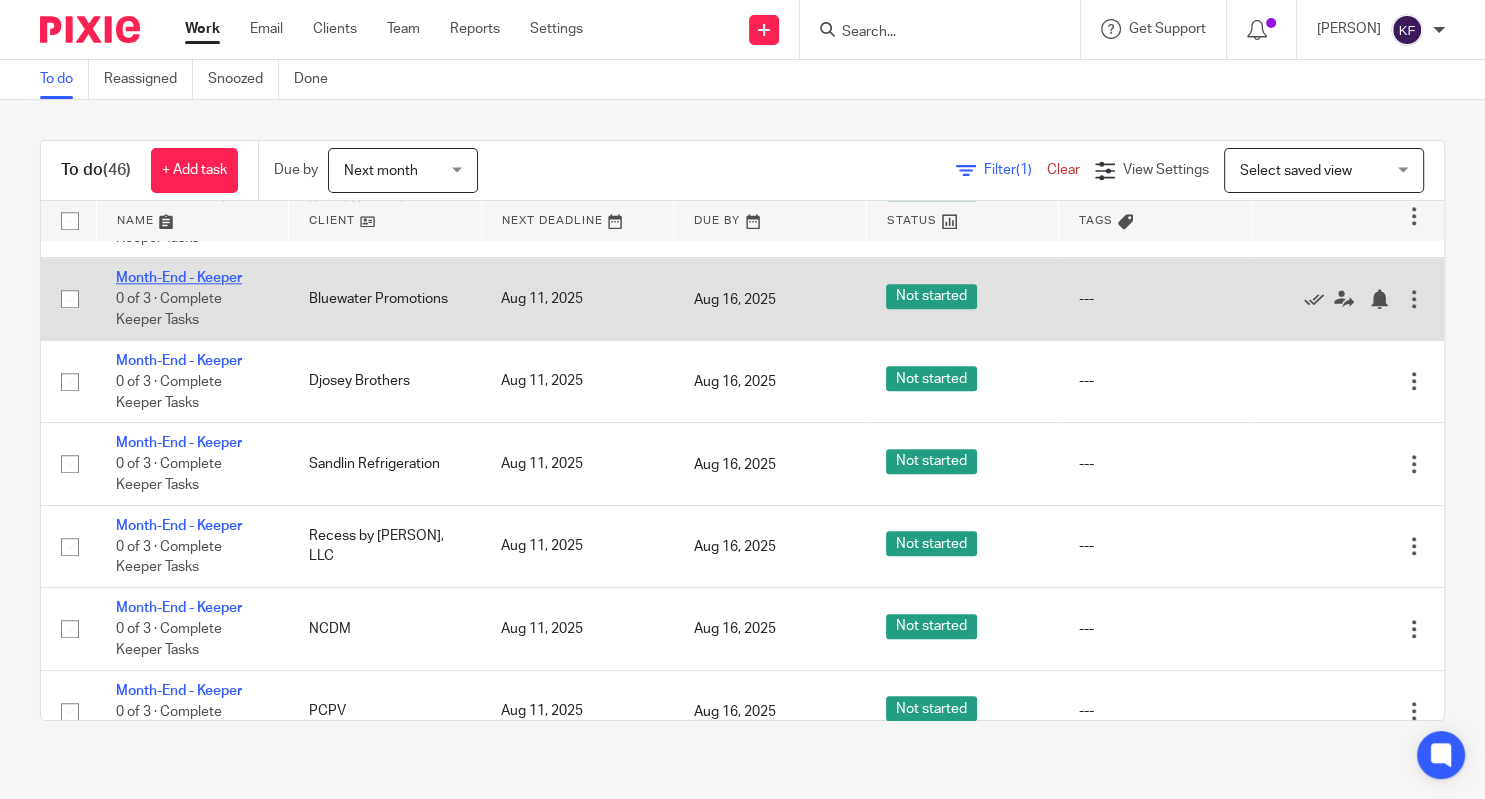 click on "Month-End - Keeper" at bounding box center [179, 278] 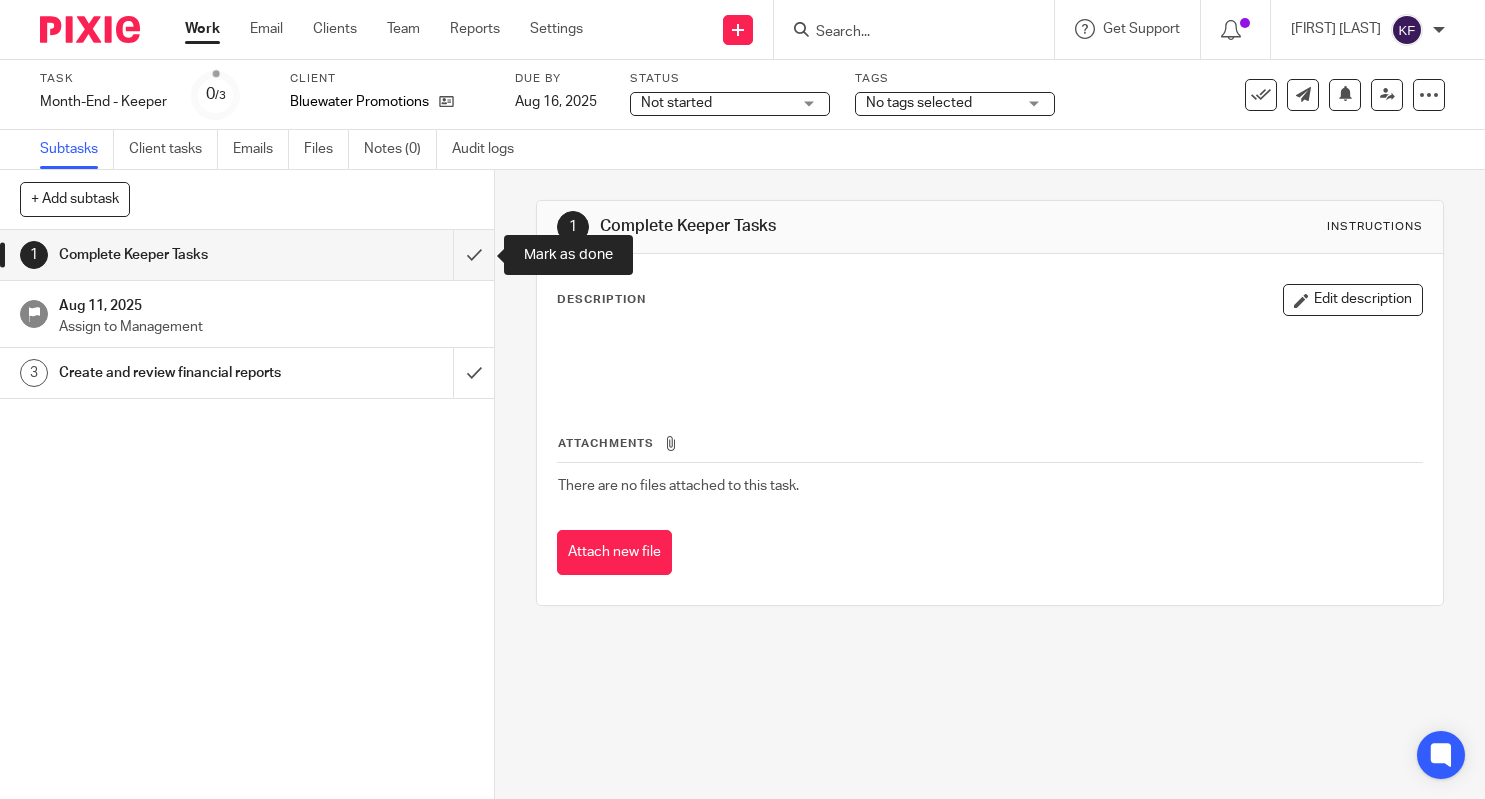 click at bounding box center (247, 255) 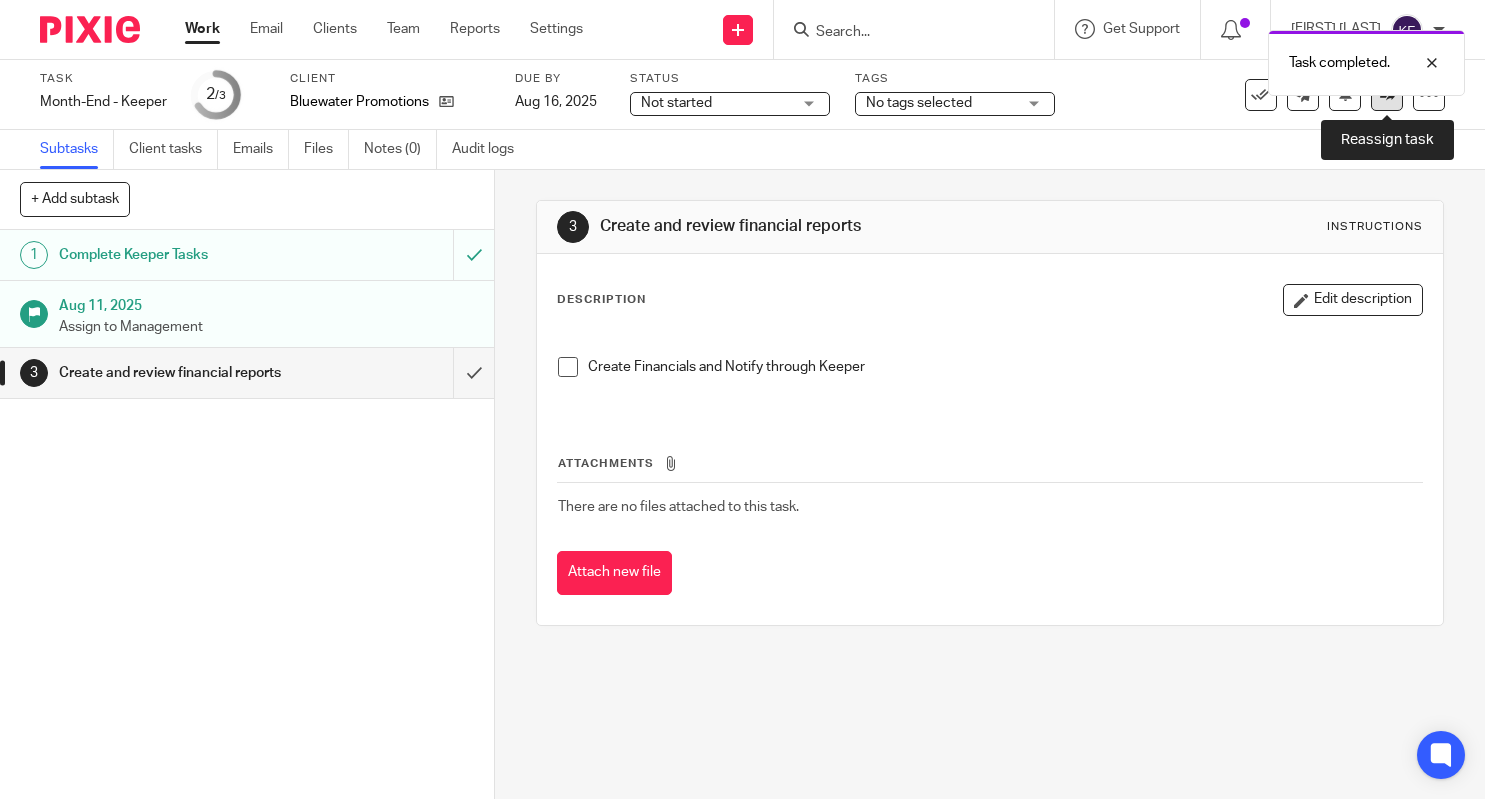 scroll, scrollTop: 0, scrollLeft: 0, axis: both 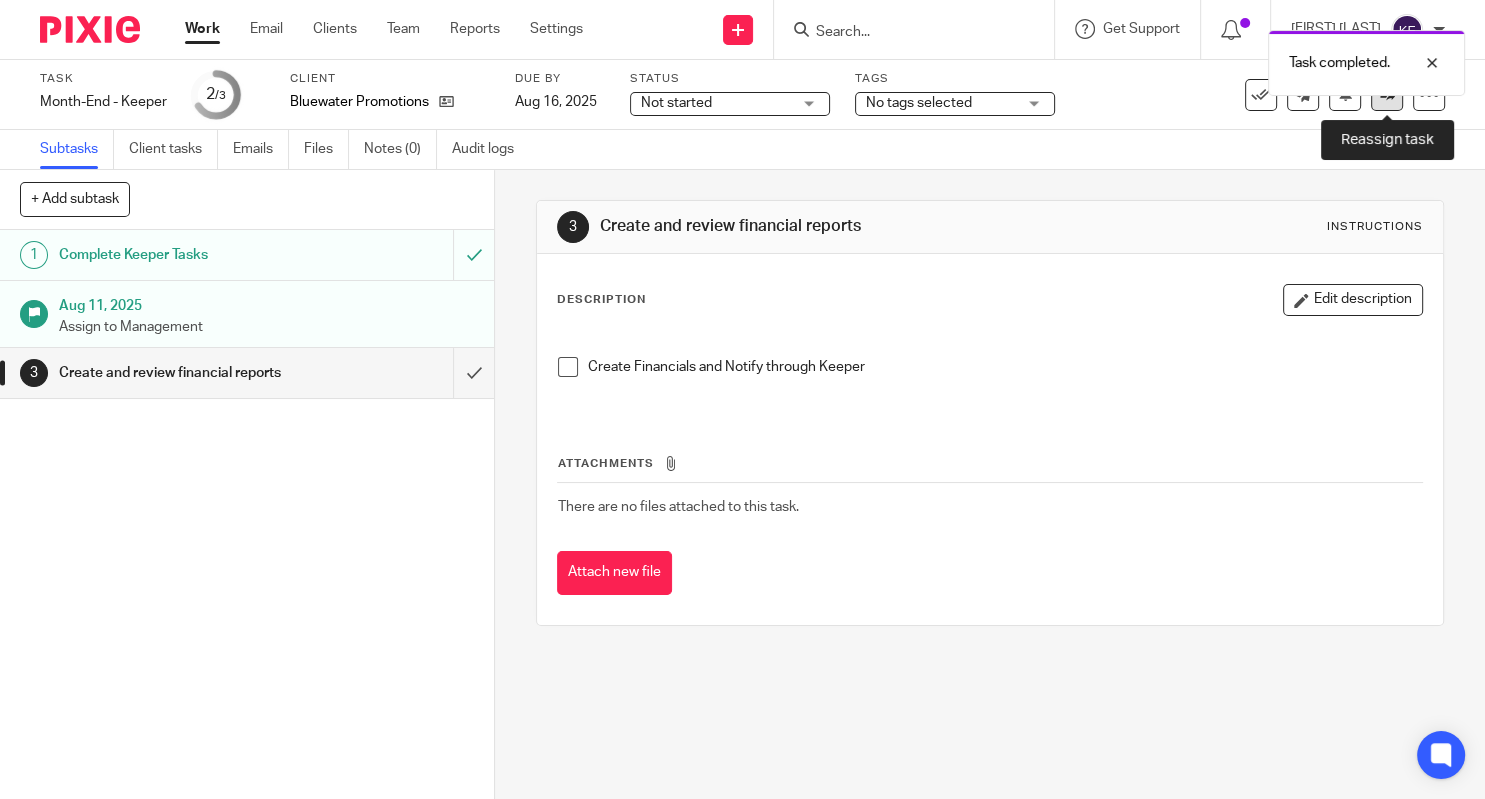 click at bounding box center (1387, 95) 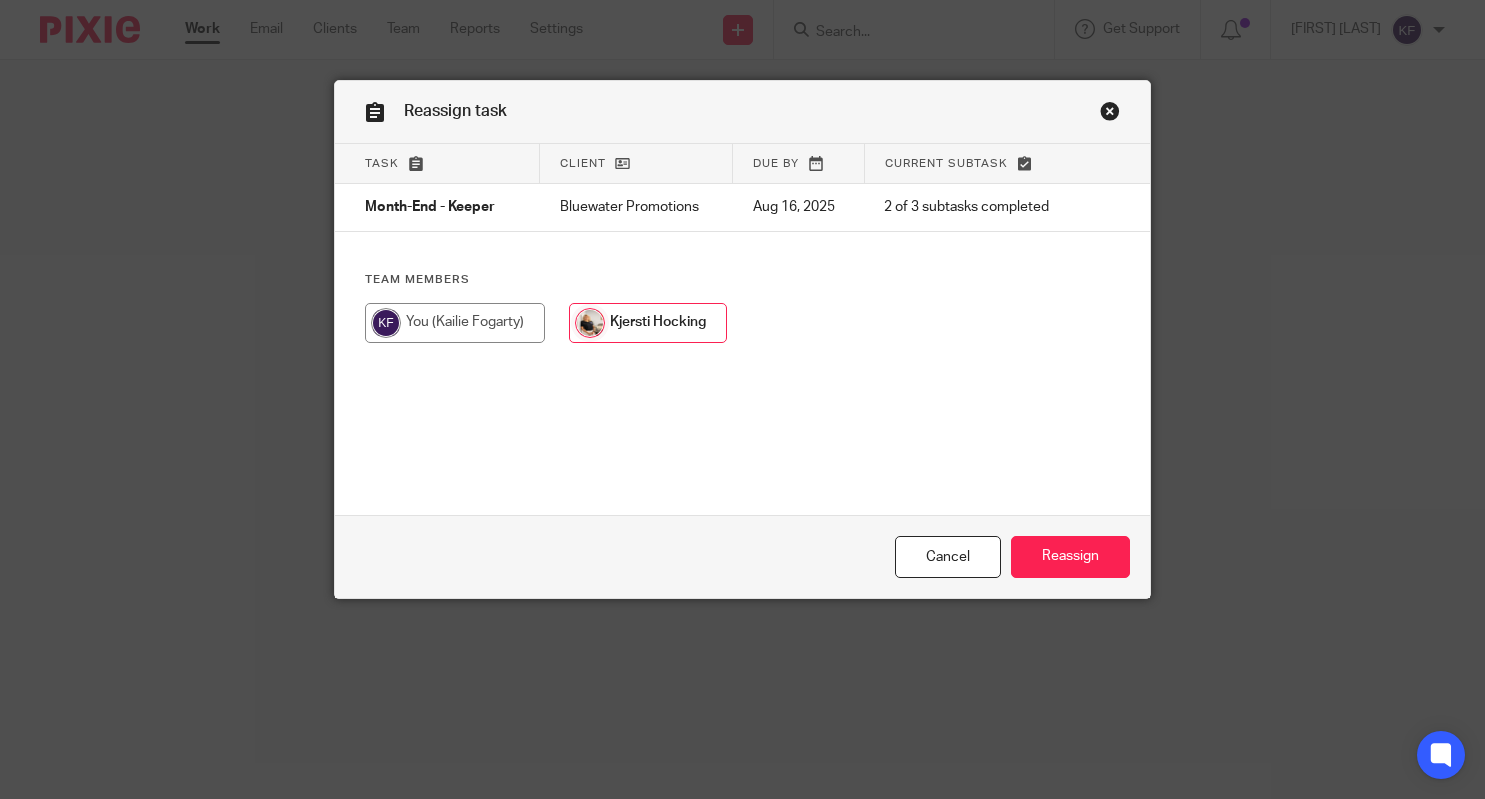 scroll, scrollTop: 0, scrollLeft: 0, axis: both 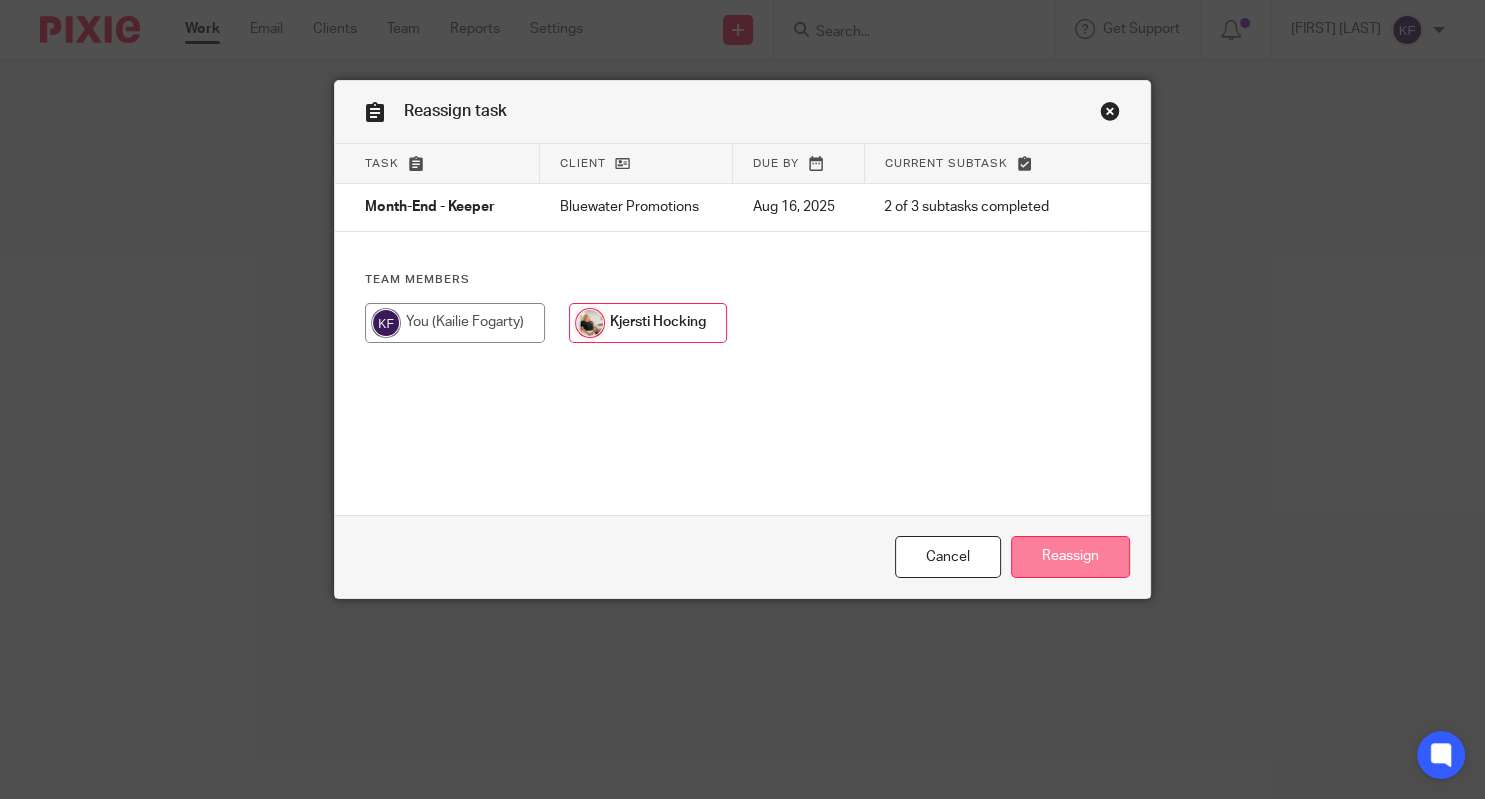click on "Reassign" at bounding box center (1070, 557) 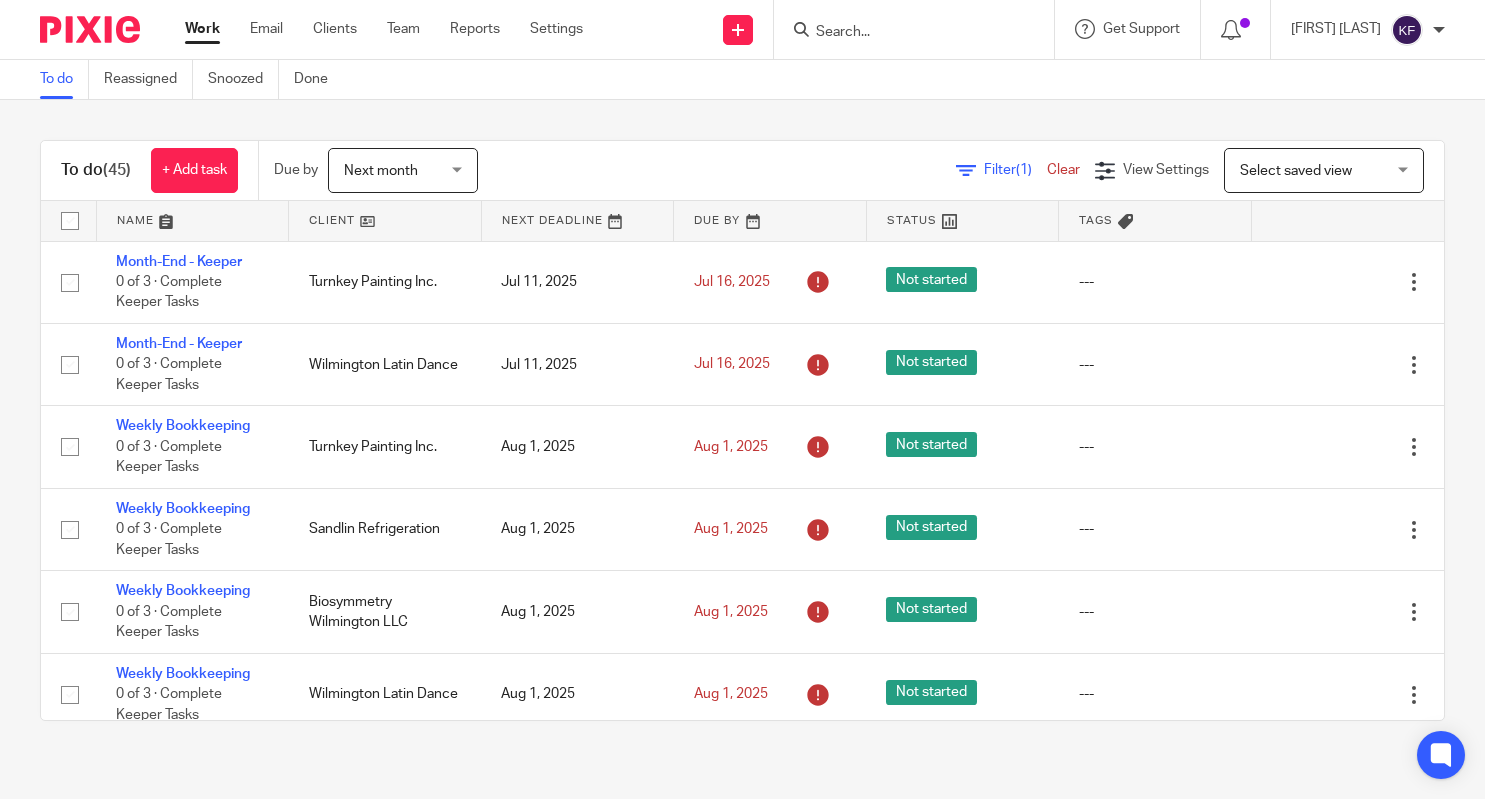 scroll, scrollTop: 0, scrollLeft: 0, axis: both 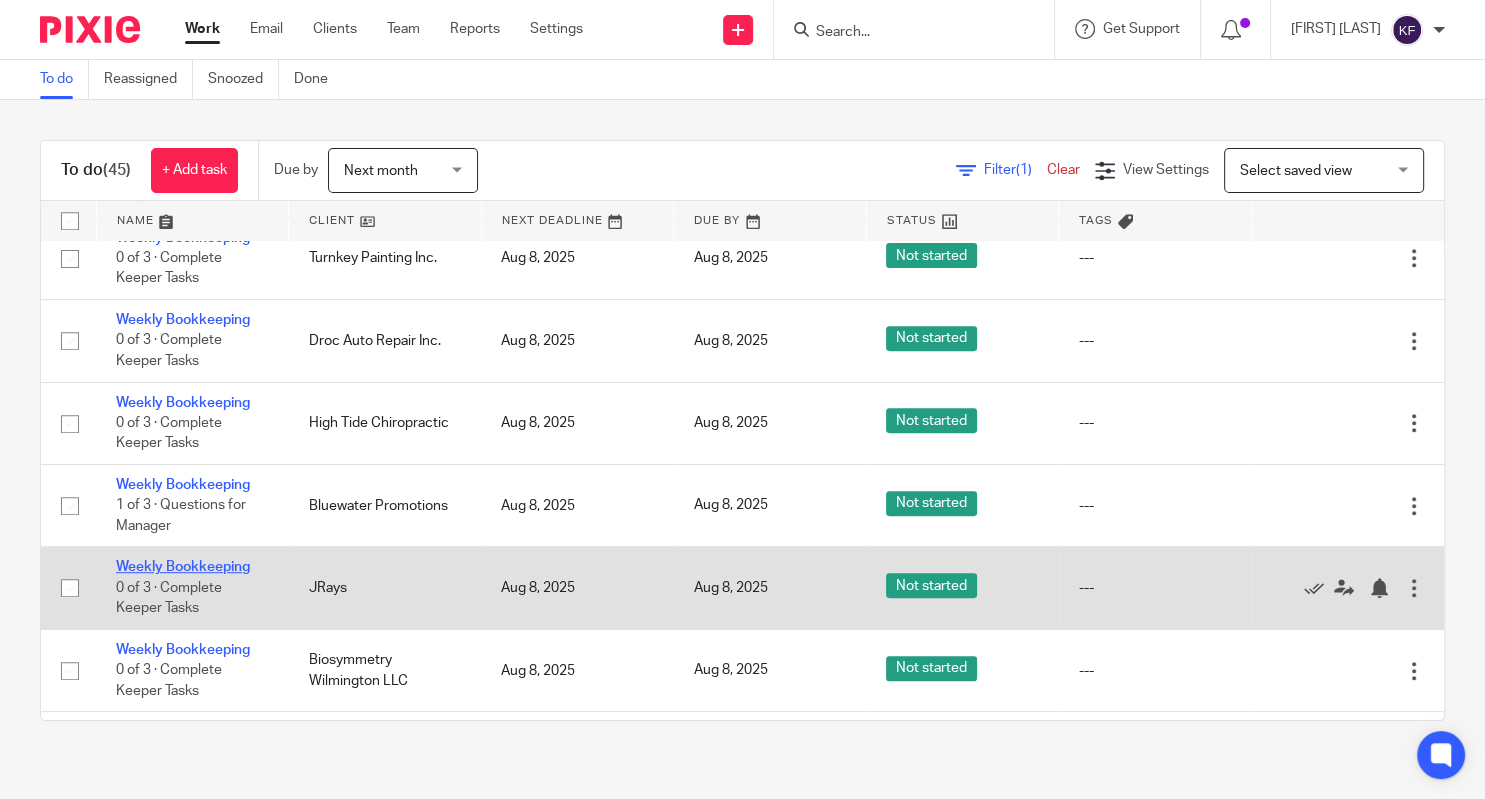 click on "Weekly Bookkeeping" at bounding box center (183, 567) 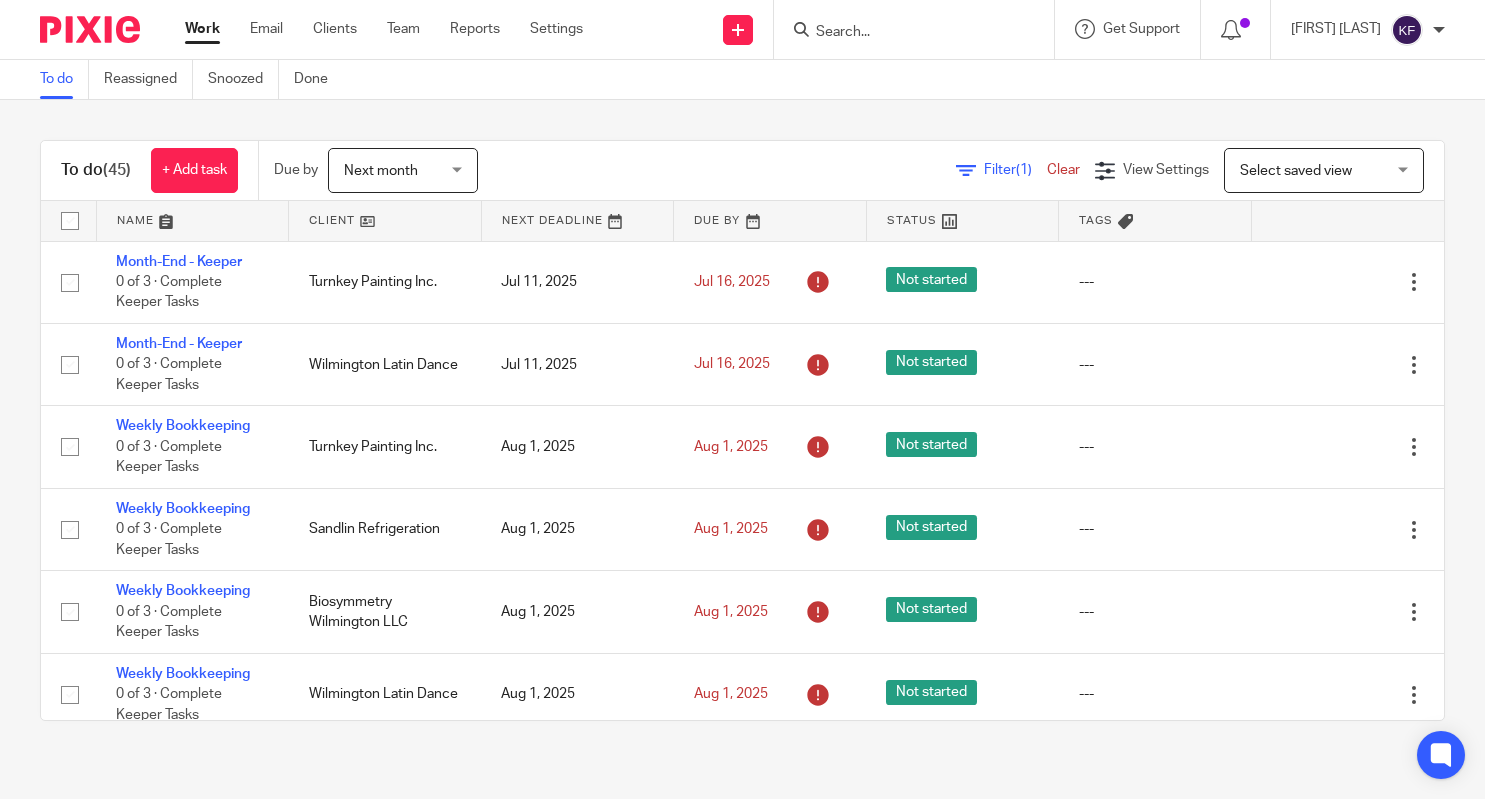 scroll, scrollTop: 0, scrollLeft: 0, axis: both 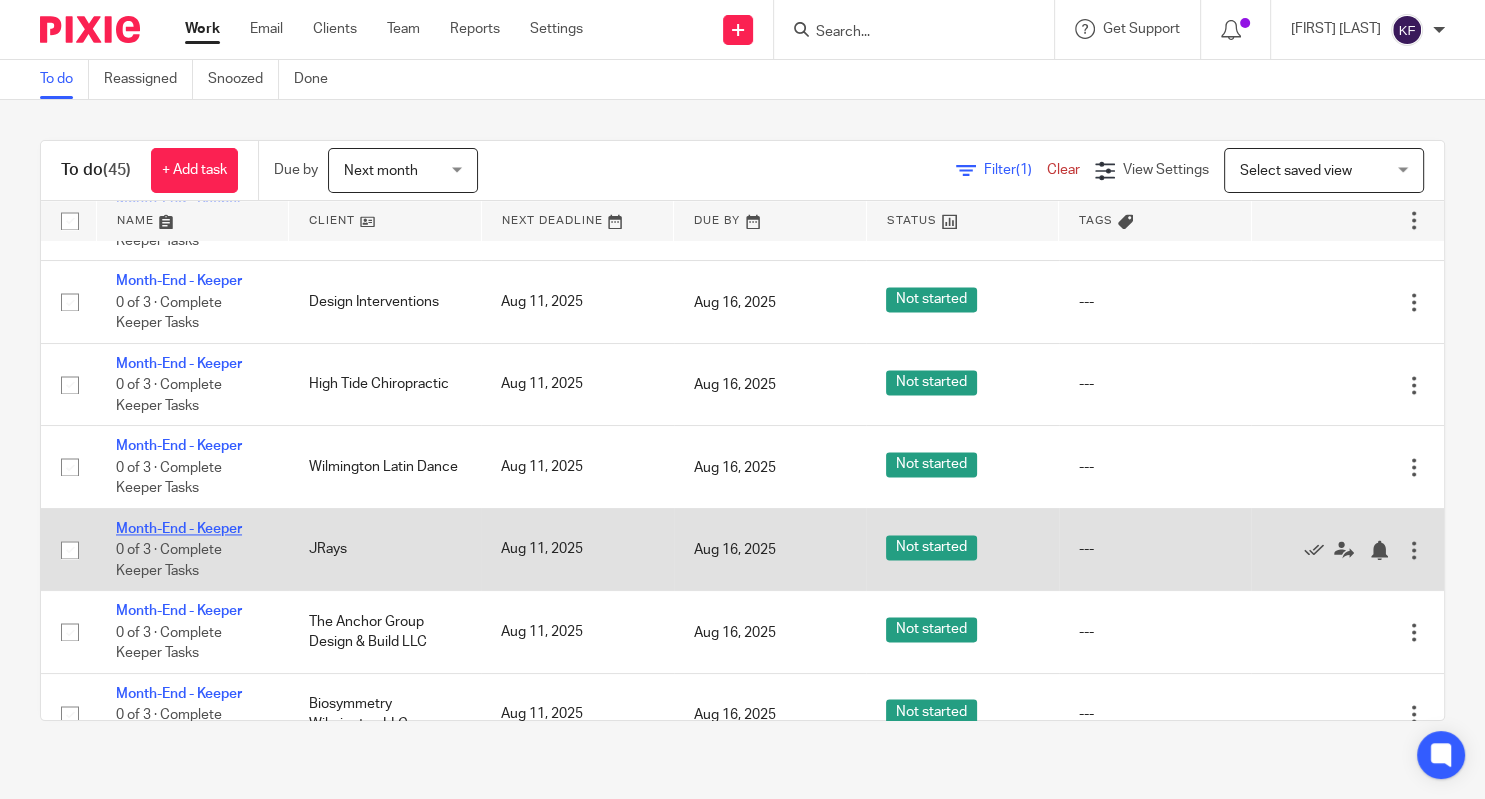 click on "Month-End - Keeper" at bounding box center (179, 529) 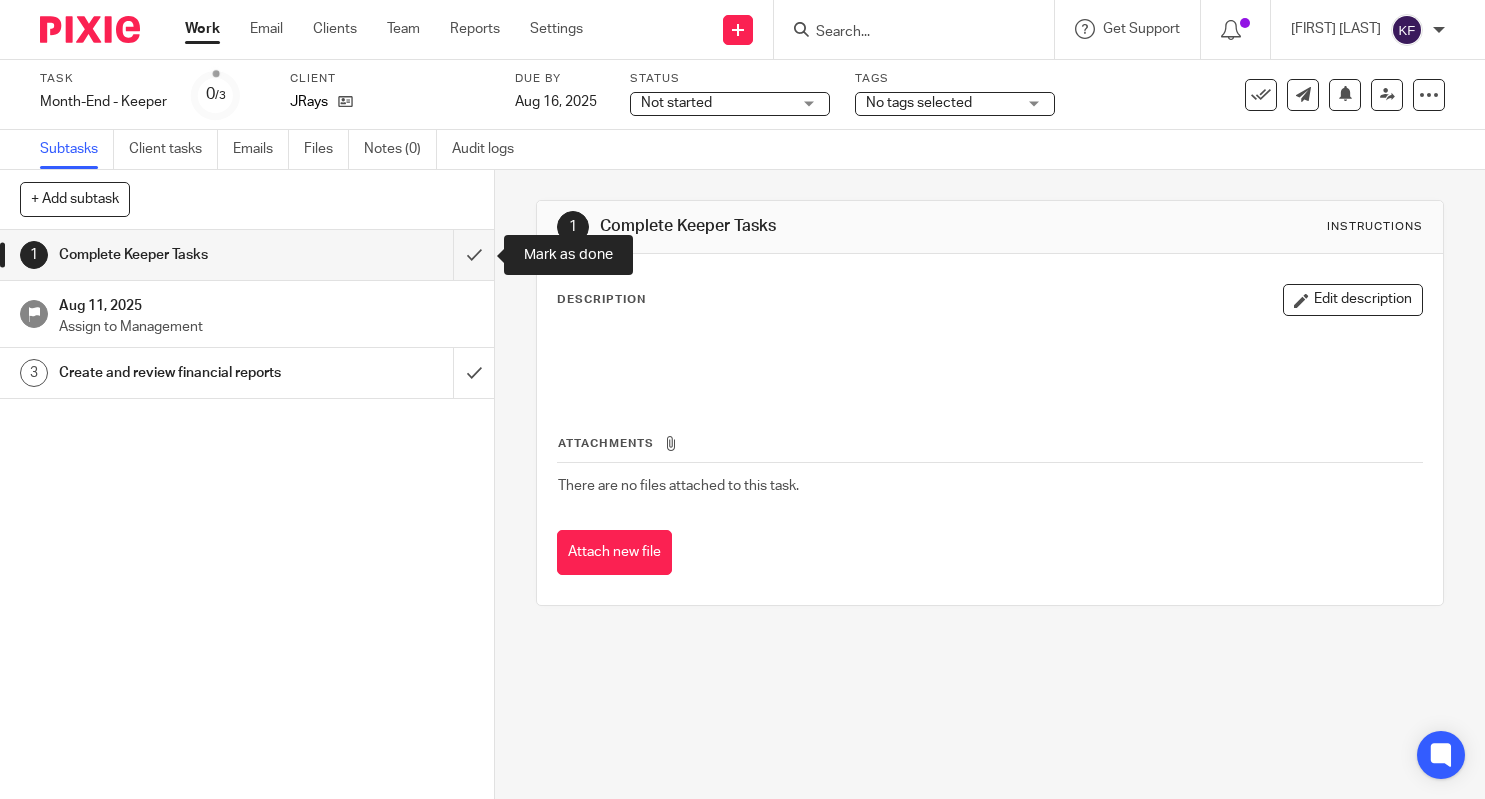 scroll, scrollTop: 0, scrollLeft: 0, axis: both 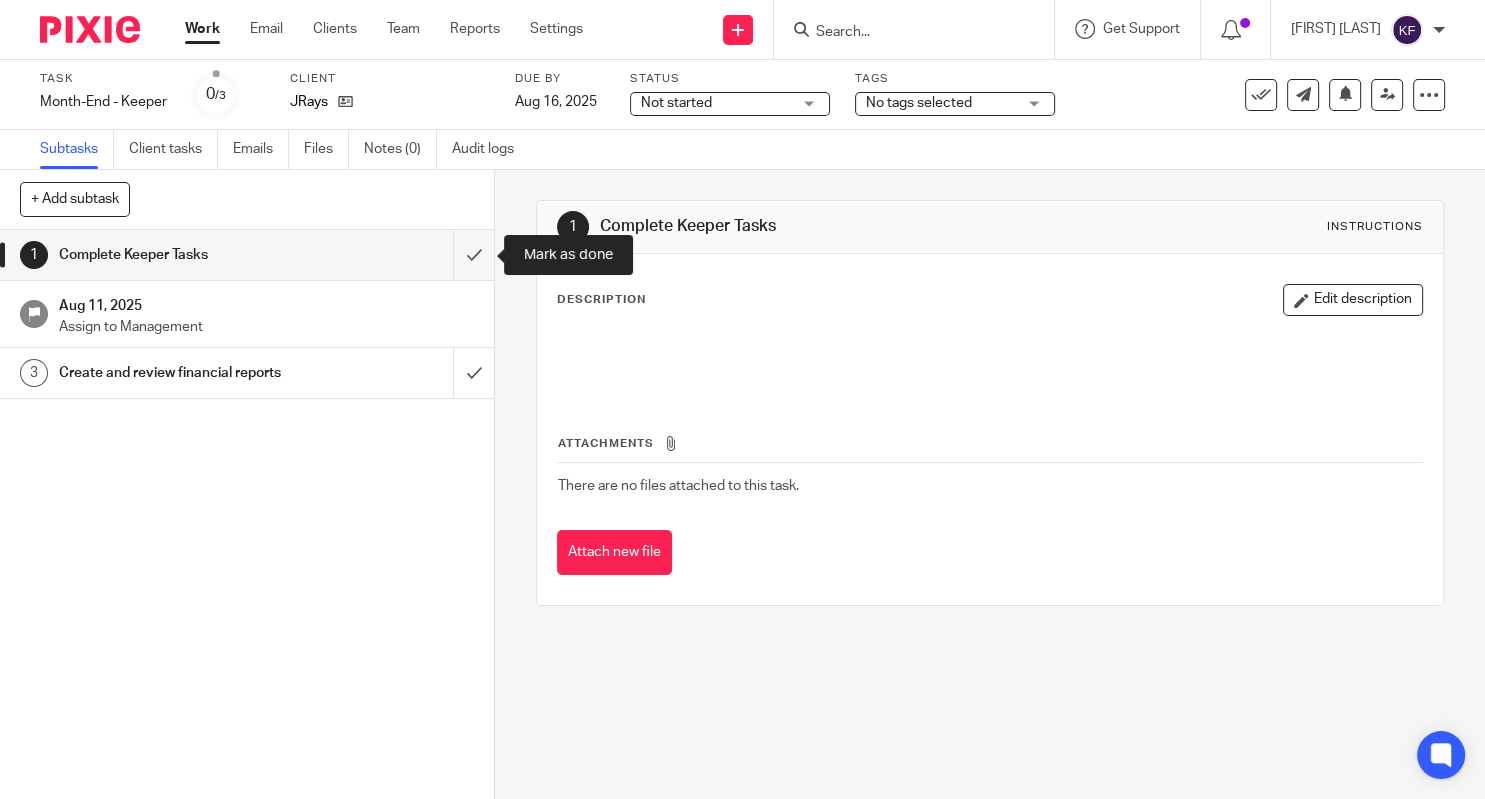 click at bounding box center (247, 255) 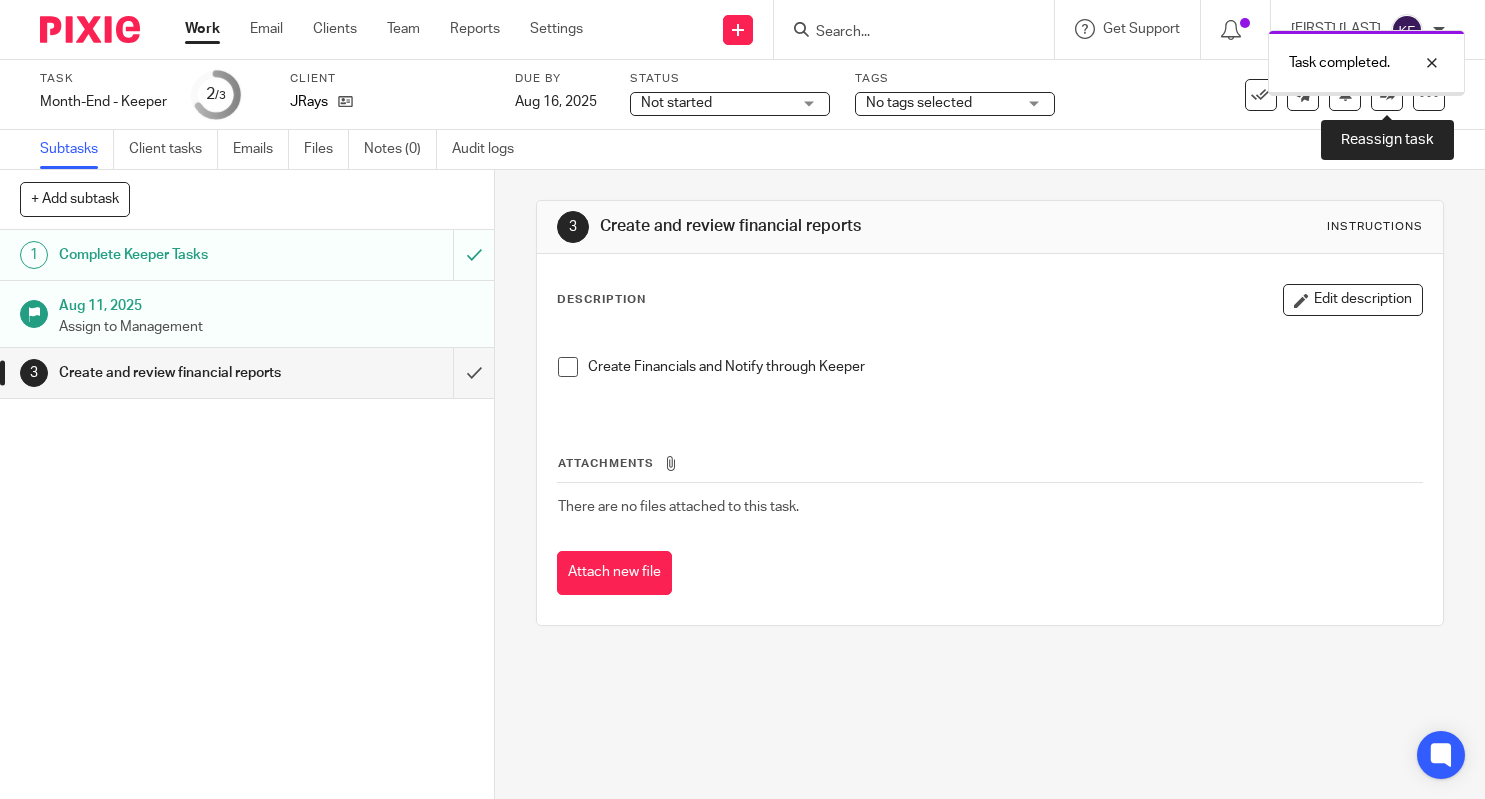 scroll, scrollTop: 0, scrollLeft: 0, axis: both 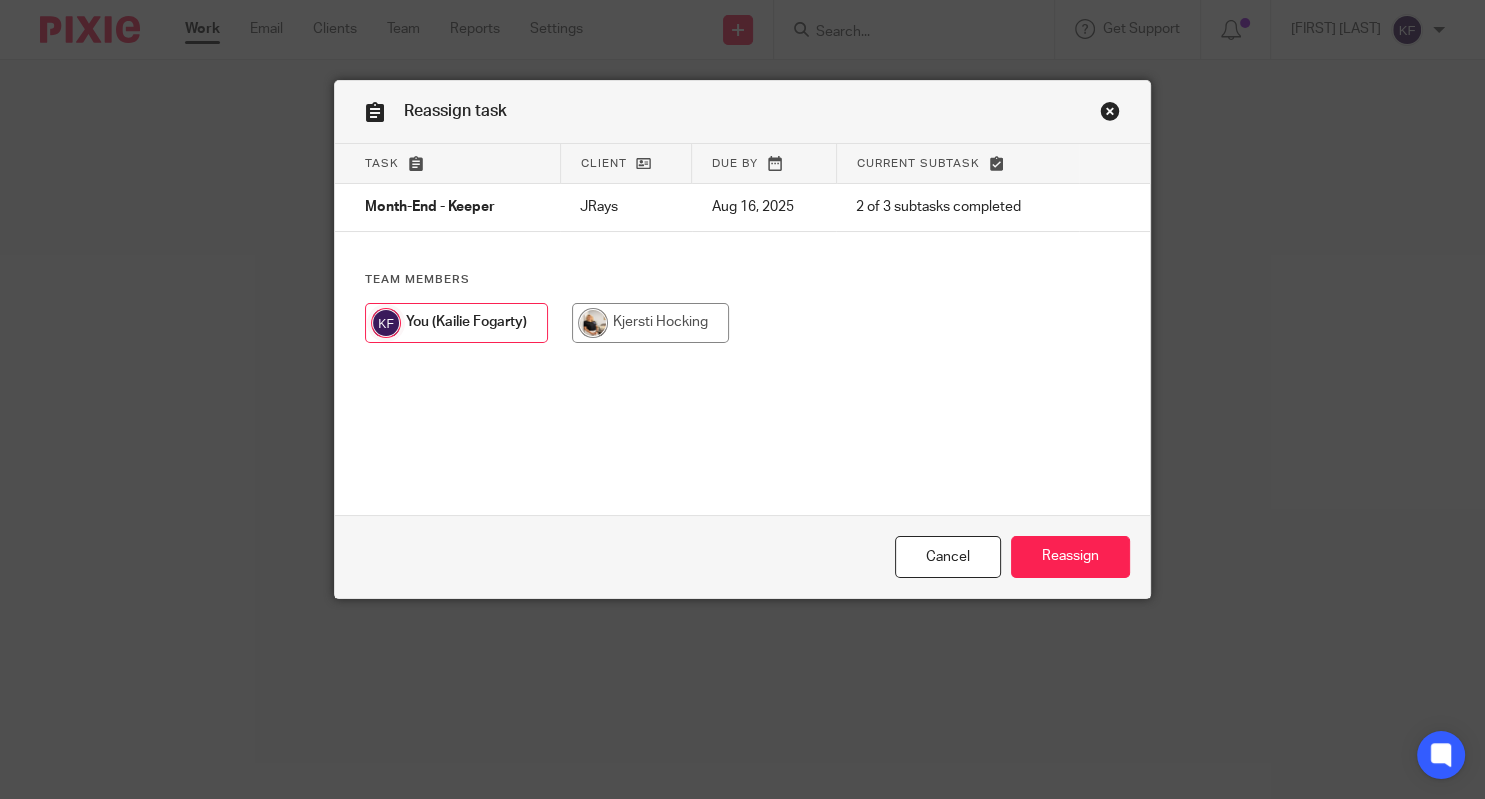click at bounding box center [650, 323] 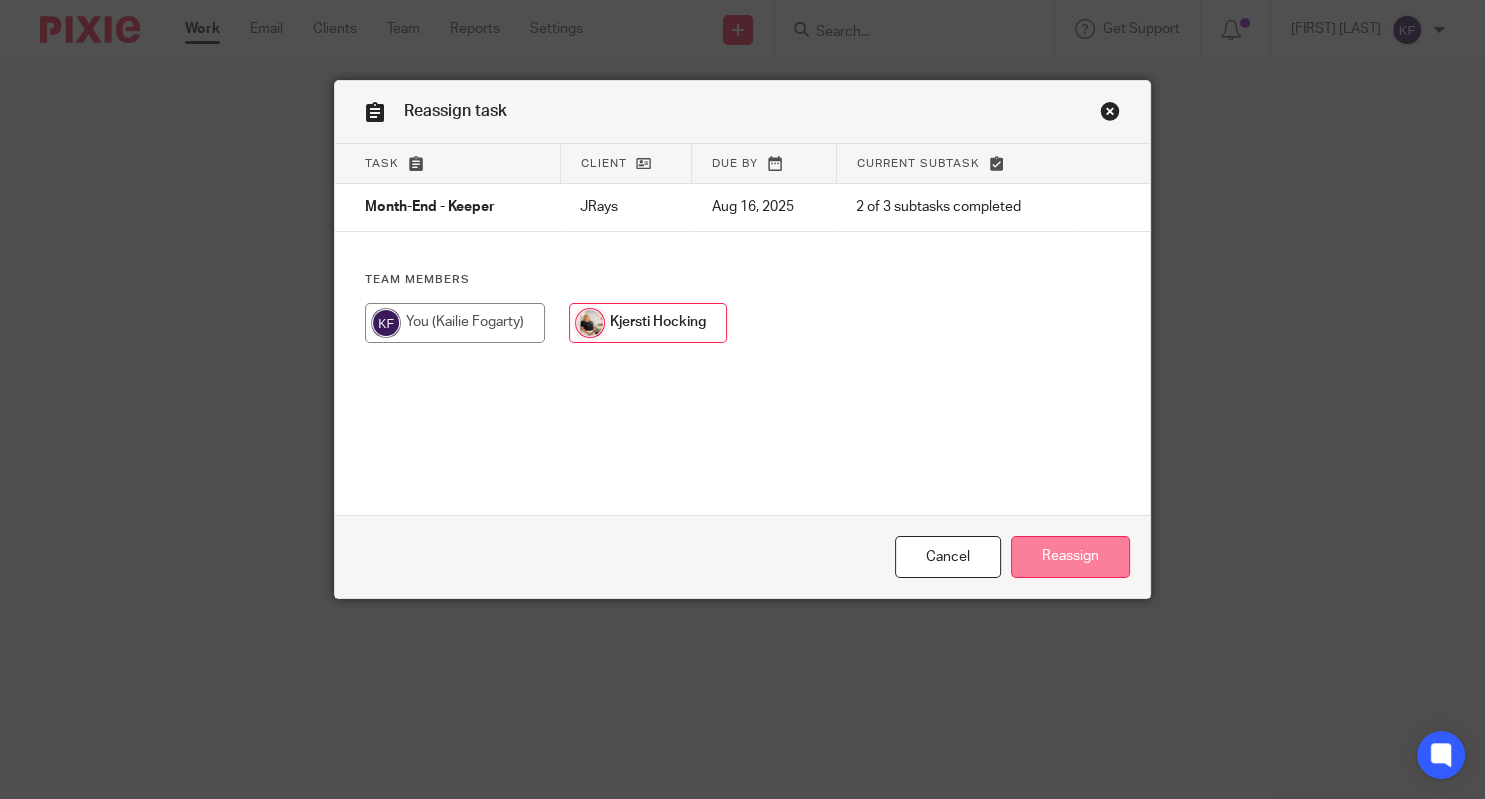 click on "Reassign" at bounding box center [1070, 557] 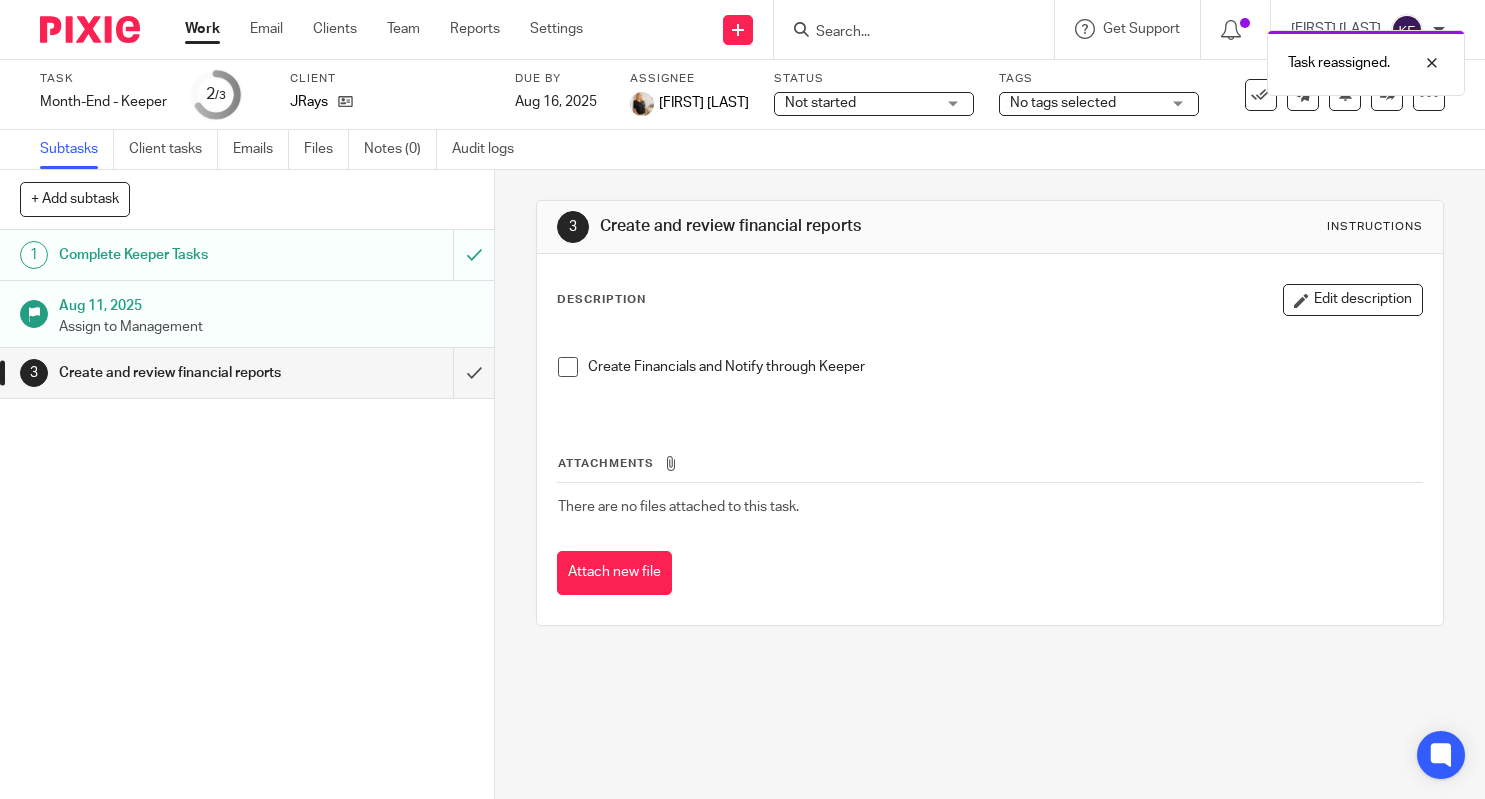 scroll, scrollTop: 0, scrollLeft: 0, axis: both 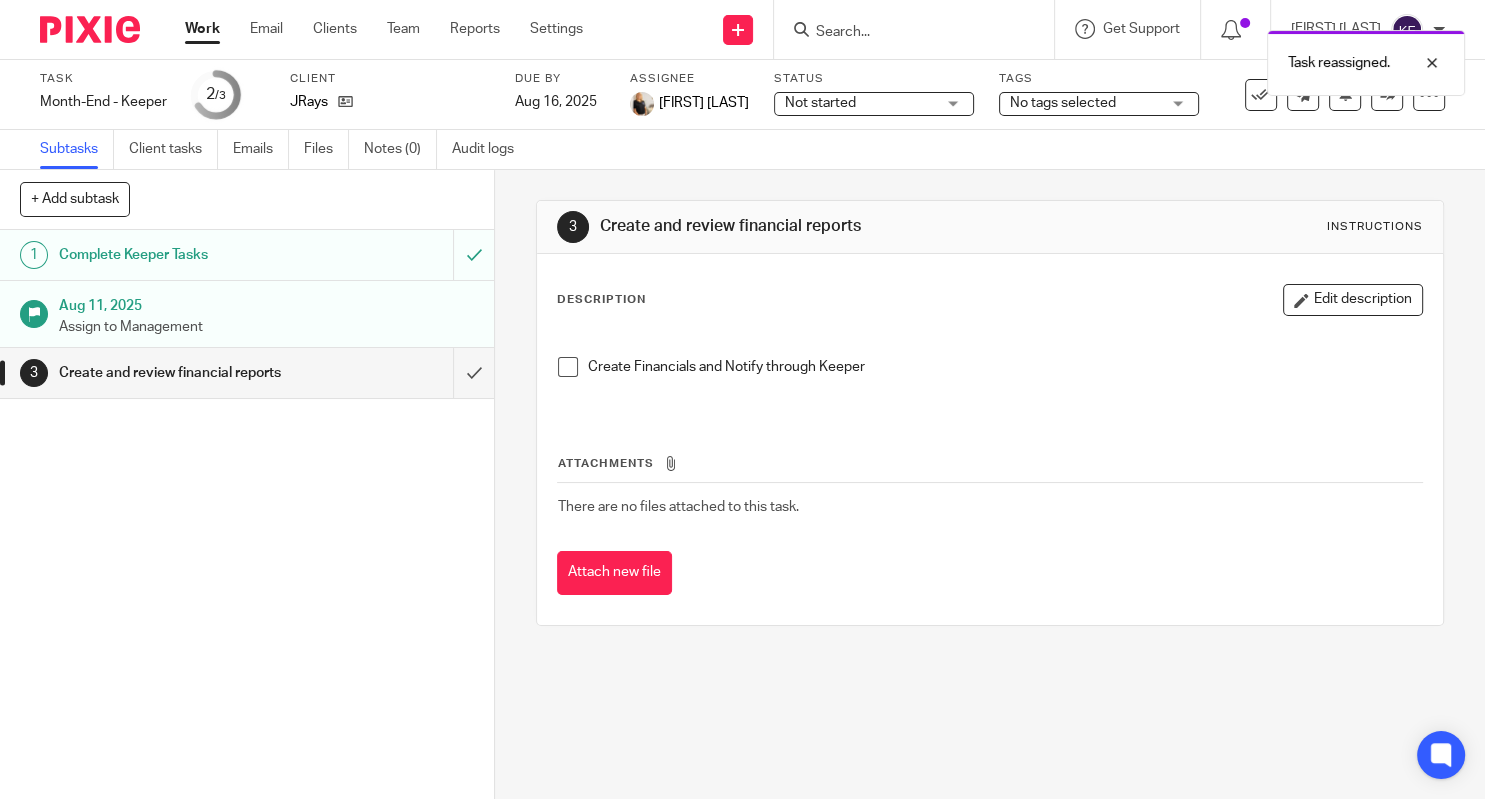 click on "Work" at bounding box center [202, 29] 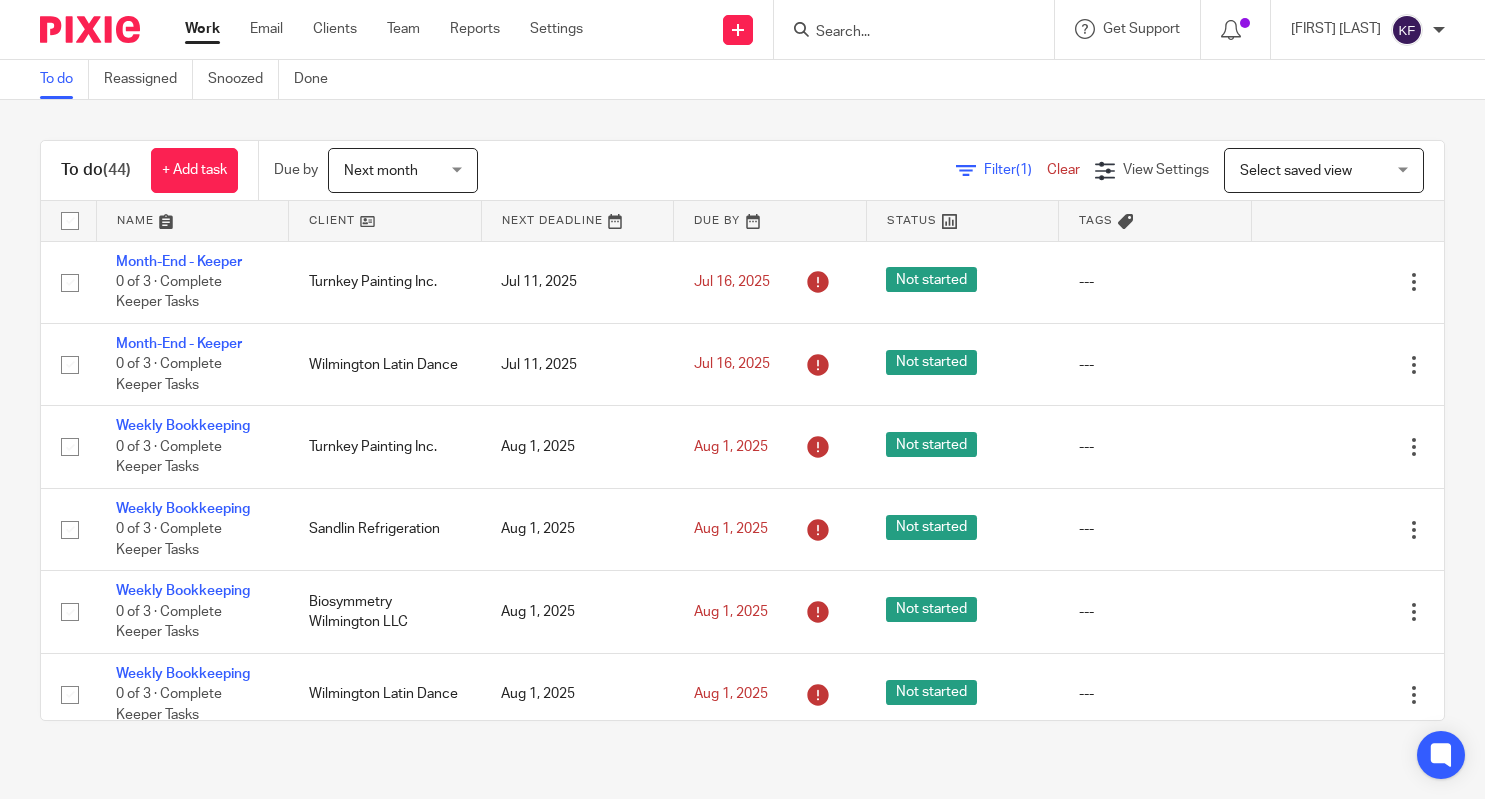 scroll, scrollTop: 0, scrollLeft: 0, axis: both 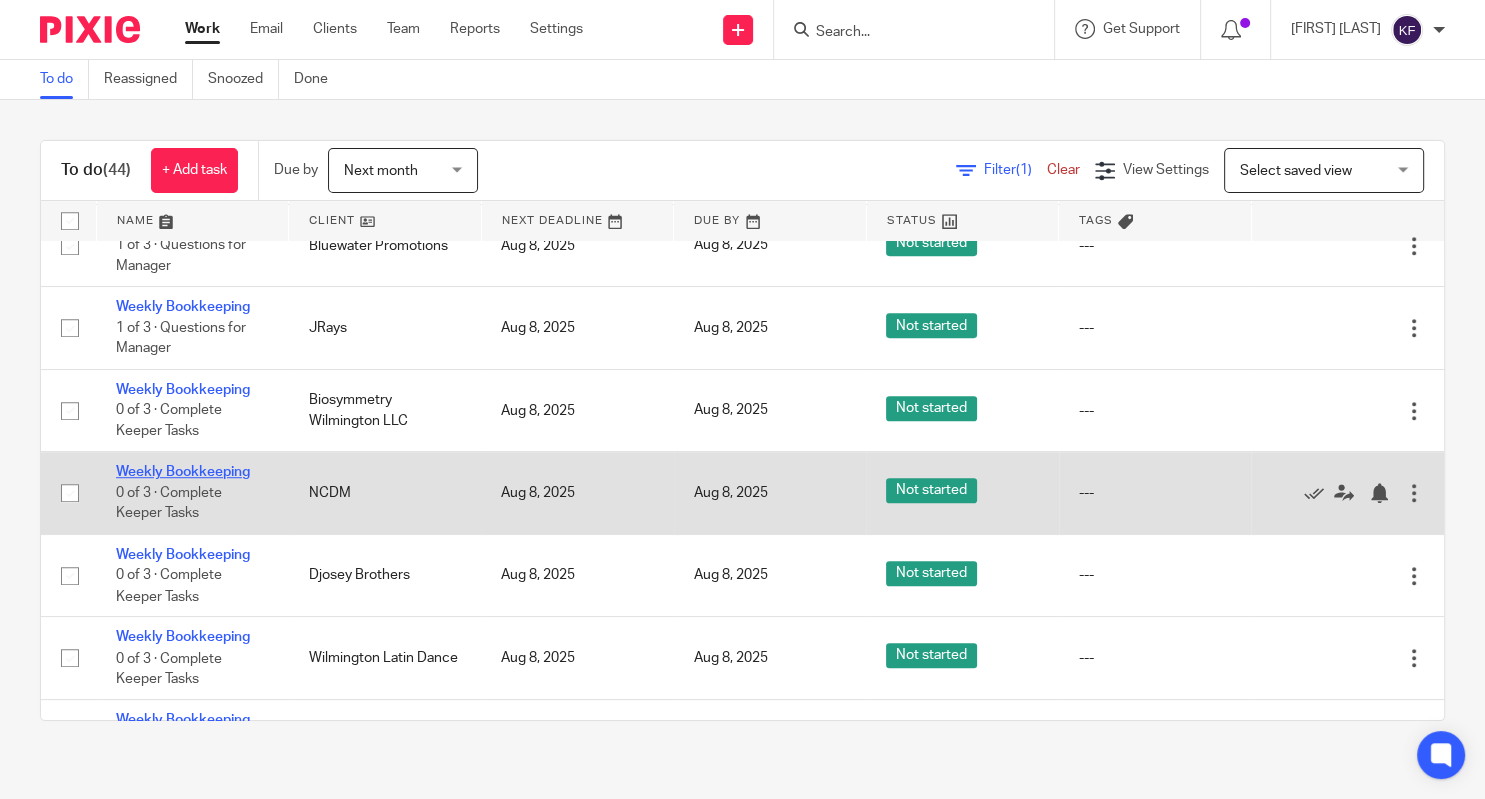 click on "Weekly Bookkeeping" at bounding box center [183, 472] 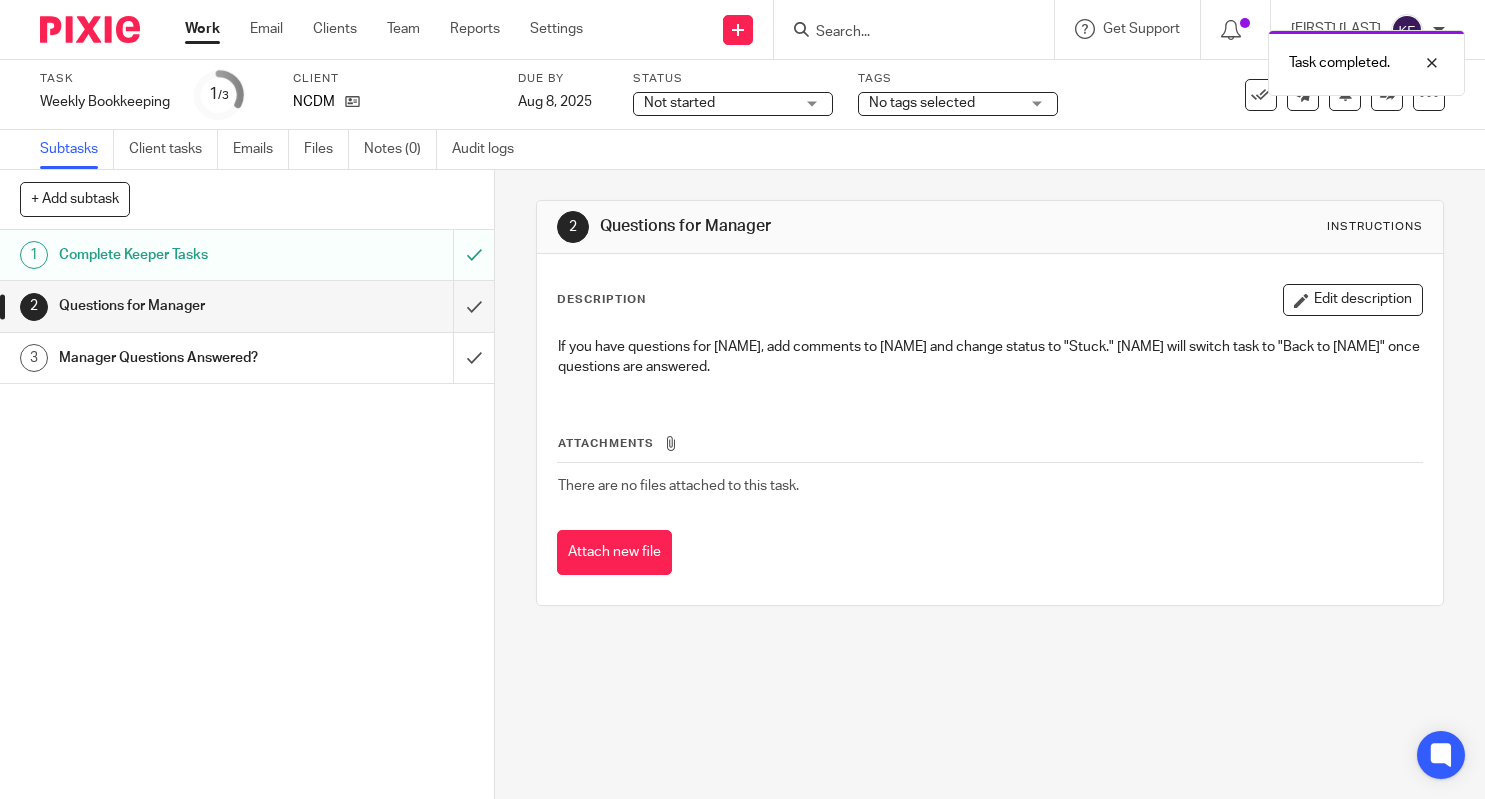 scroll, scrollTop: 0, scrollLeft: 0, axis: both 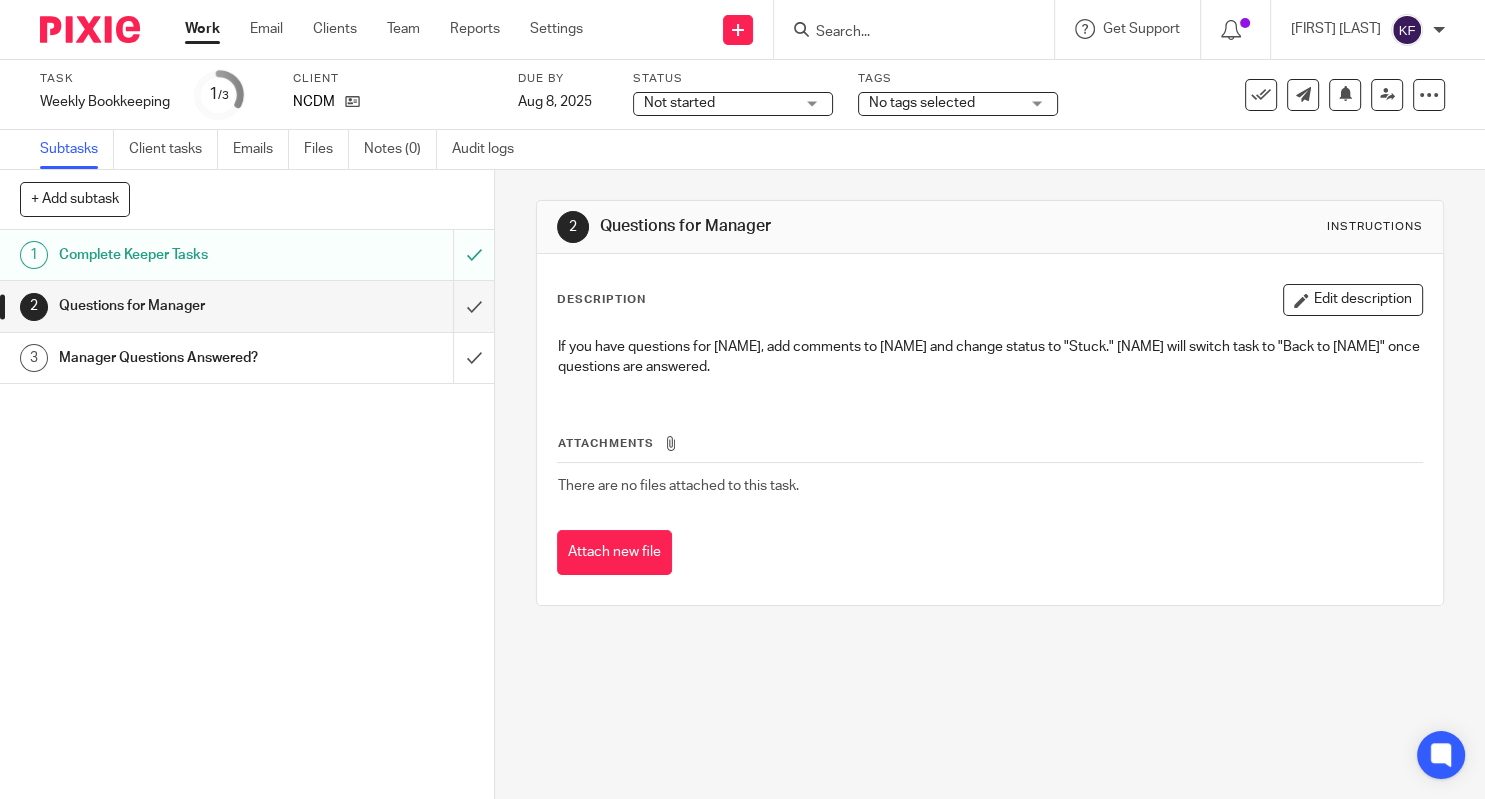 click on "Work" at bounding box center (202, 29) 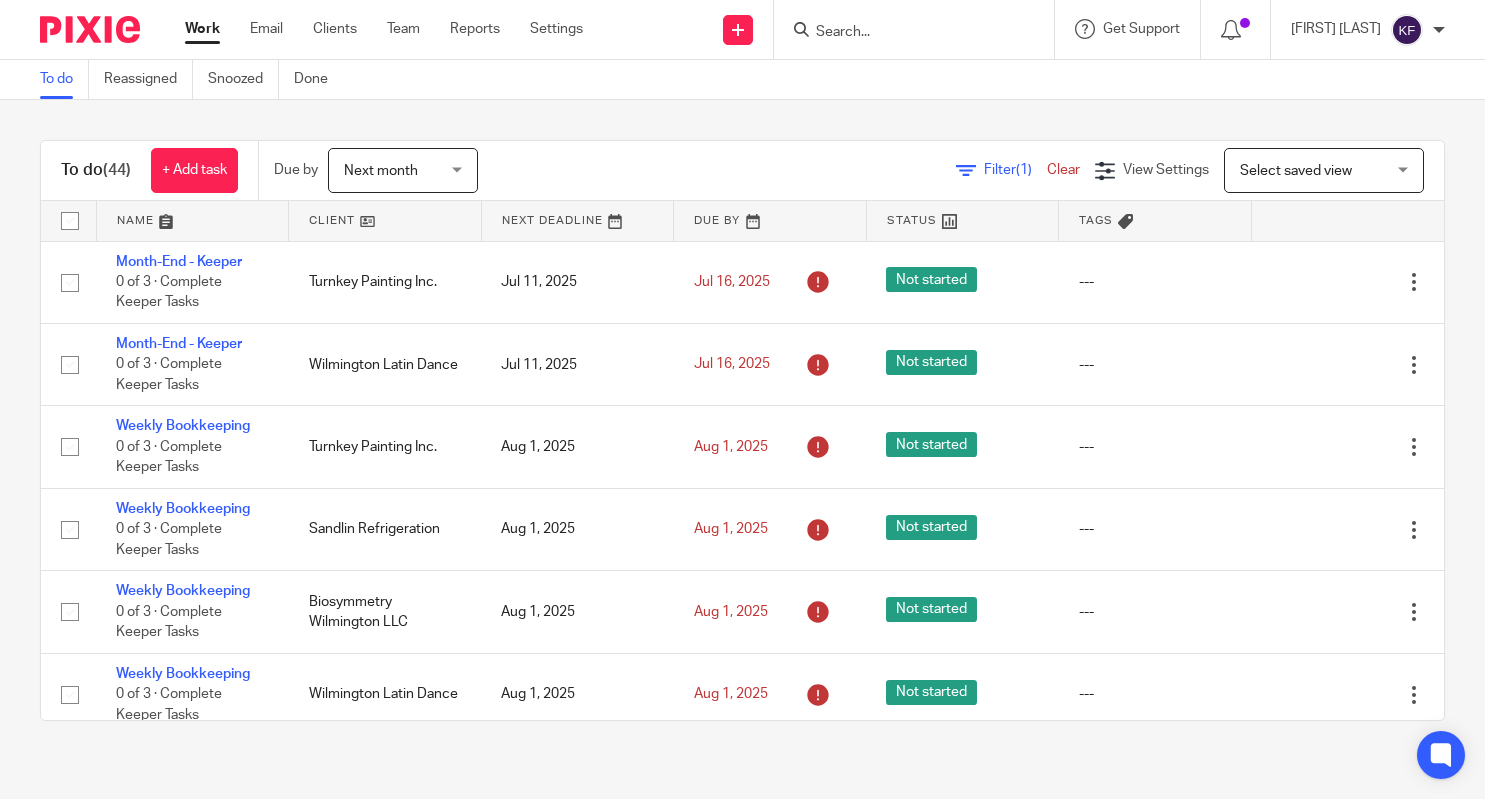 scroll, scrollTop: 0, scrollLeft: 0, axis: both 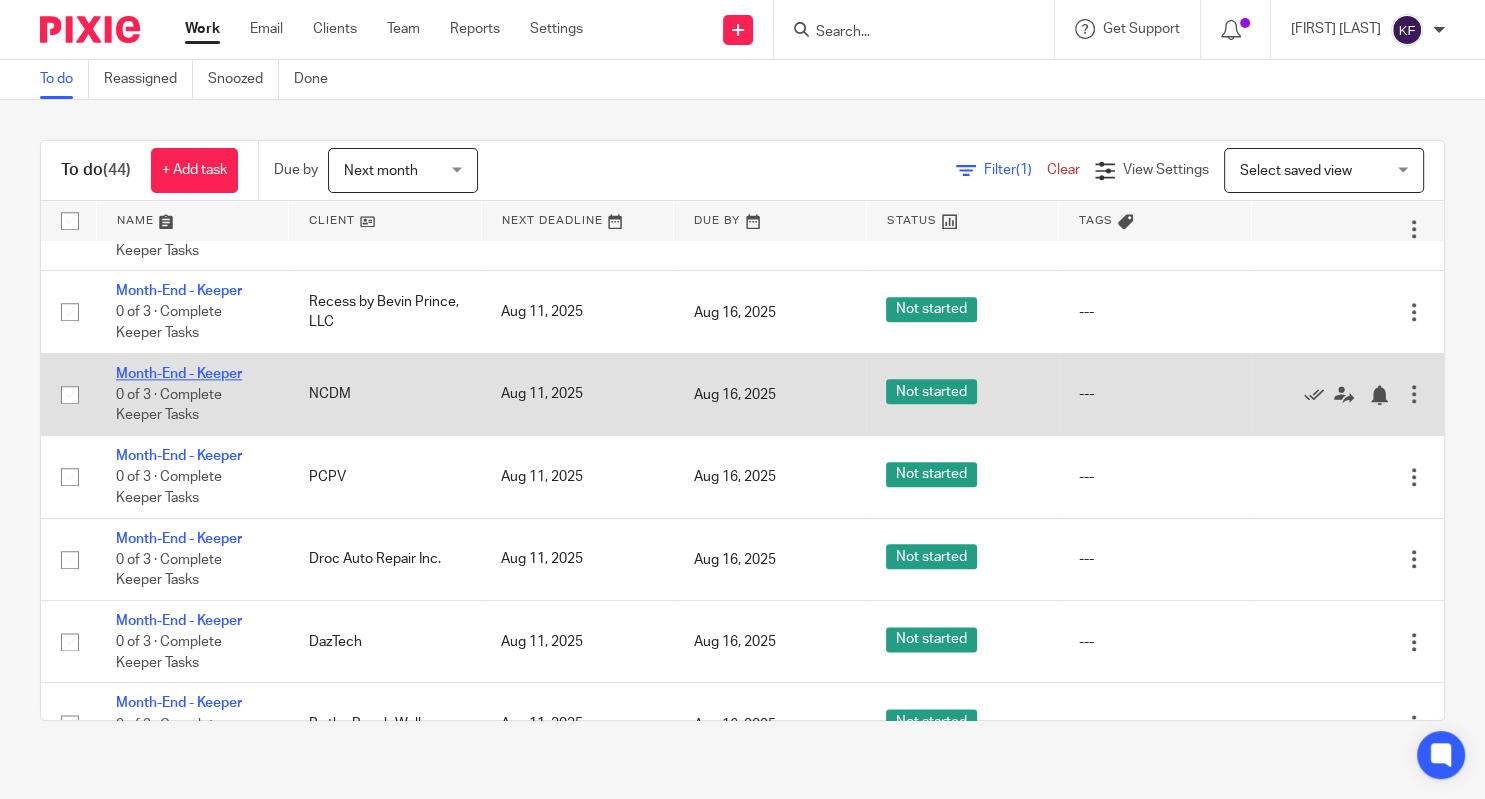 click on "Month-End - Keeper
0
of
3 ·
Complete Keeper Tasks" at bounding box center [192, 394] 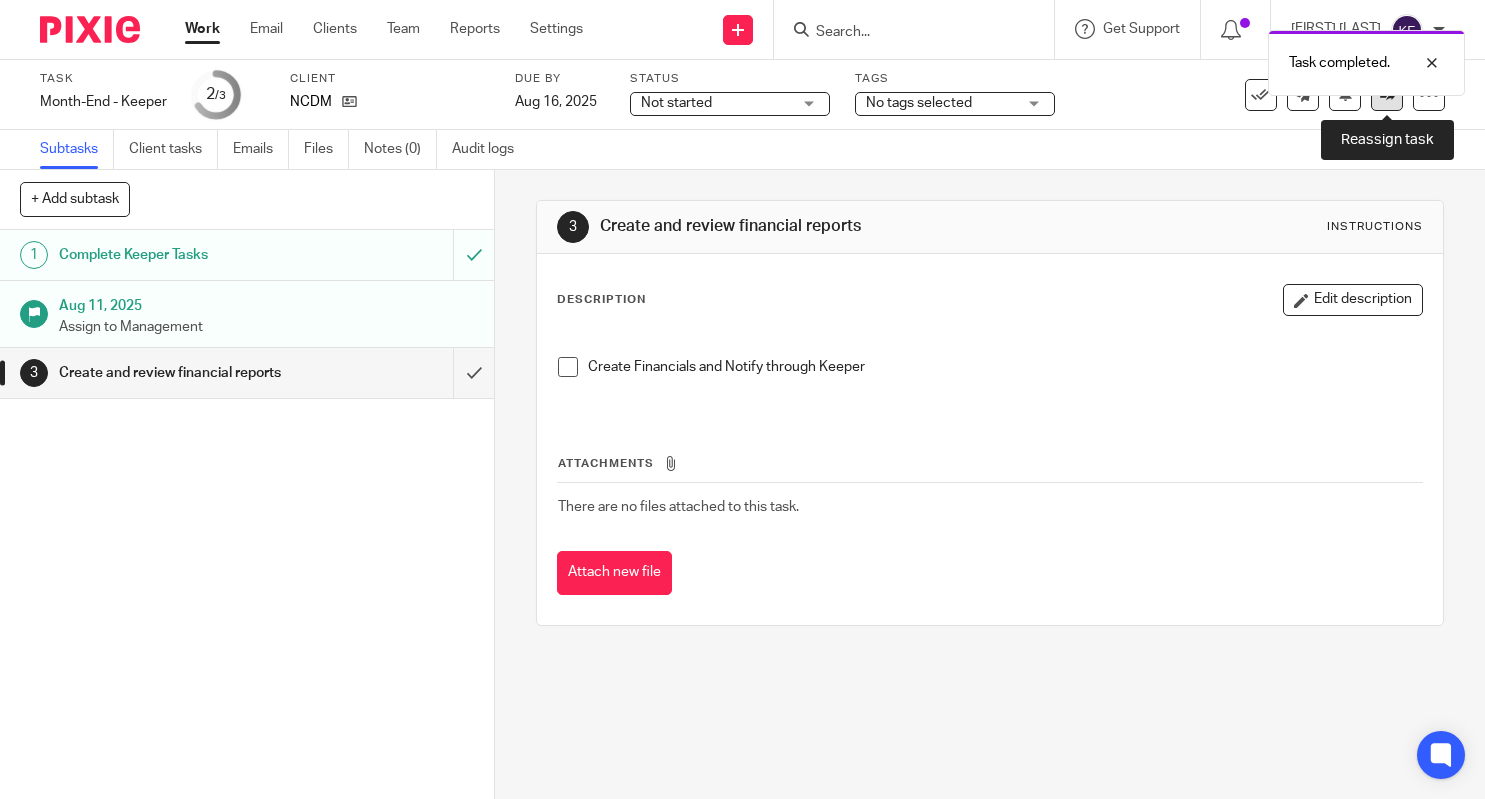 scroll, scrollTop: 0, scrollLeft: 0, axis: both 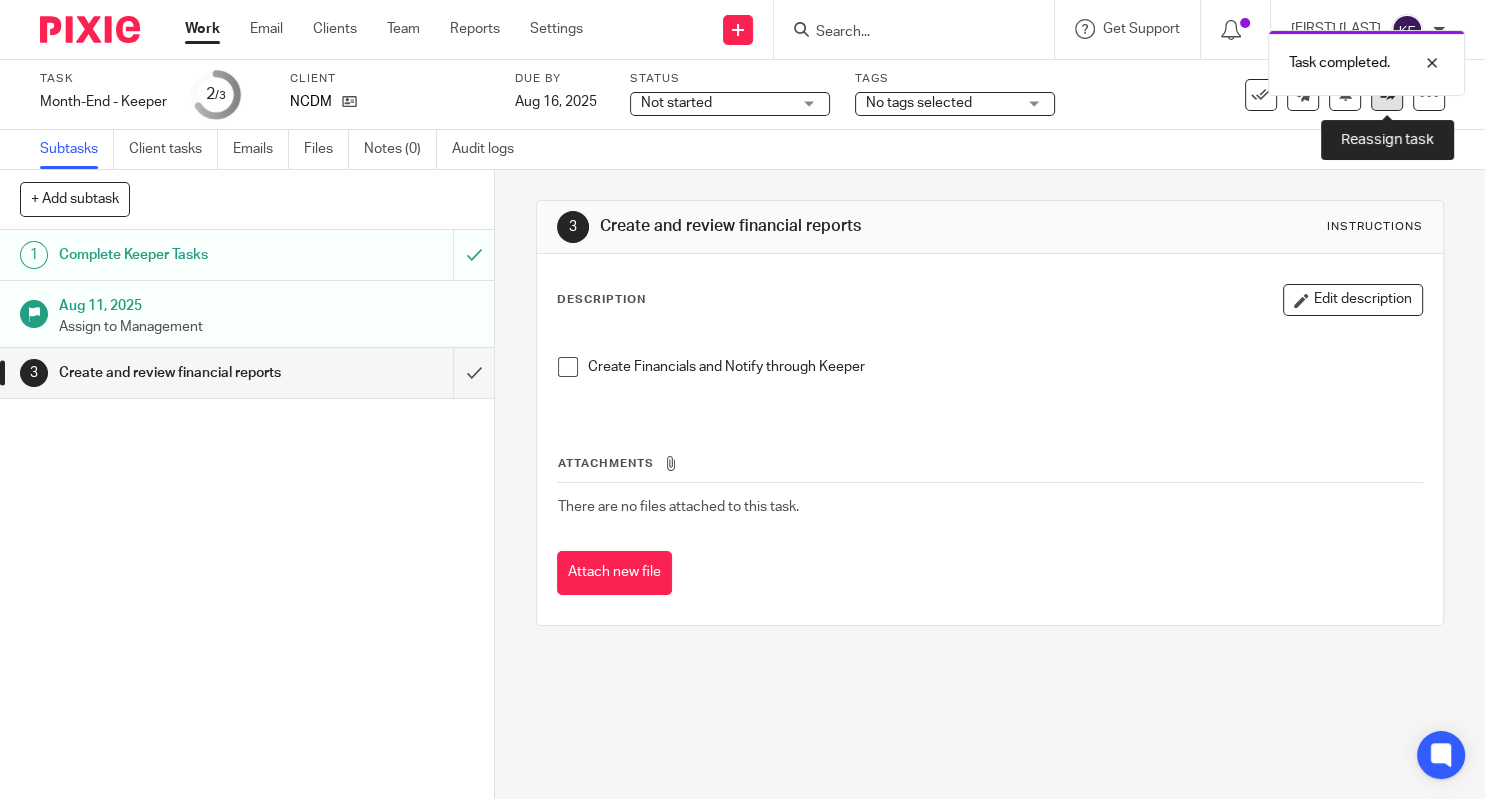 click at bounding box center (1387, 95) 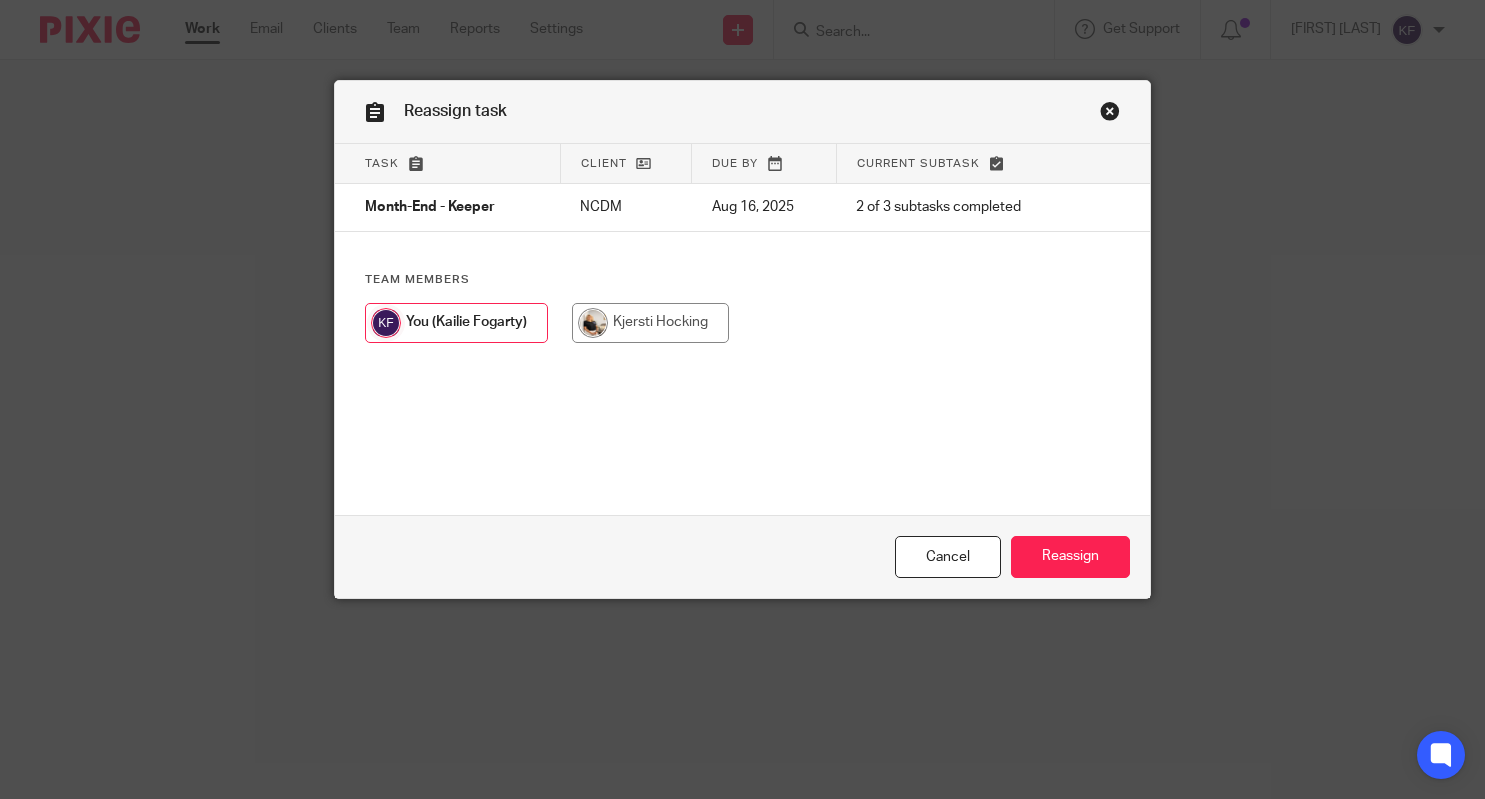 scroll, scrollTop: 0, scrollLeft: 0, axis: both 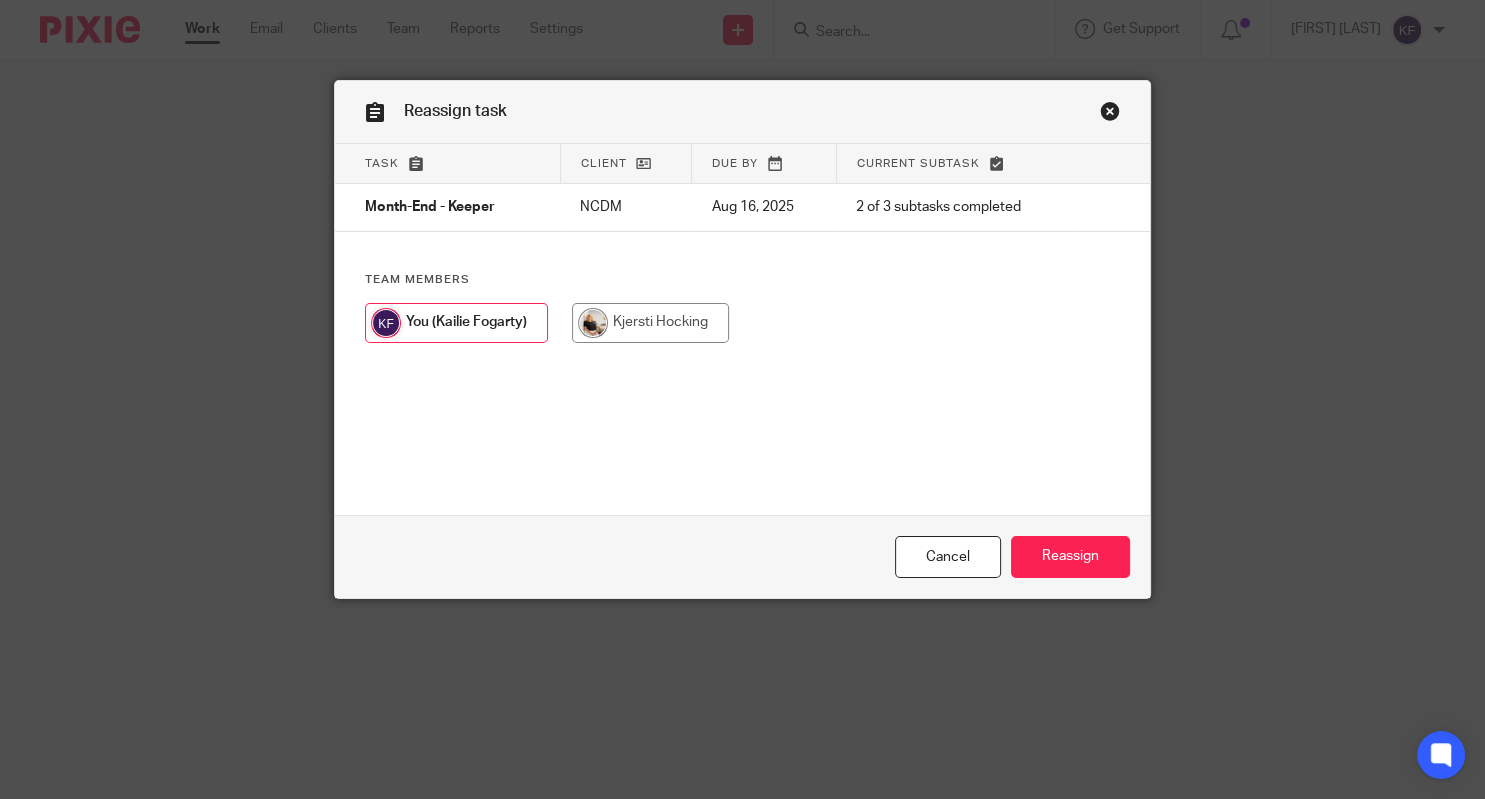 click at bounding box center [650, 323] 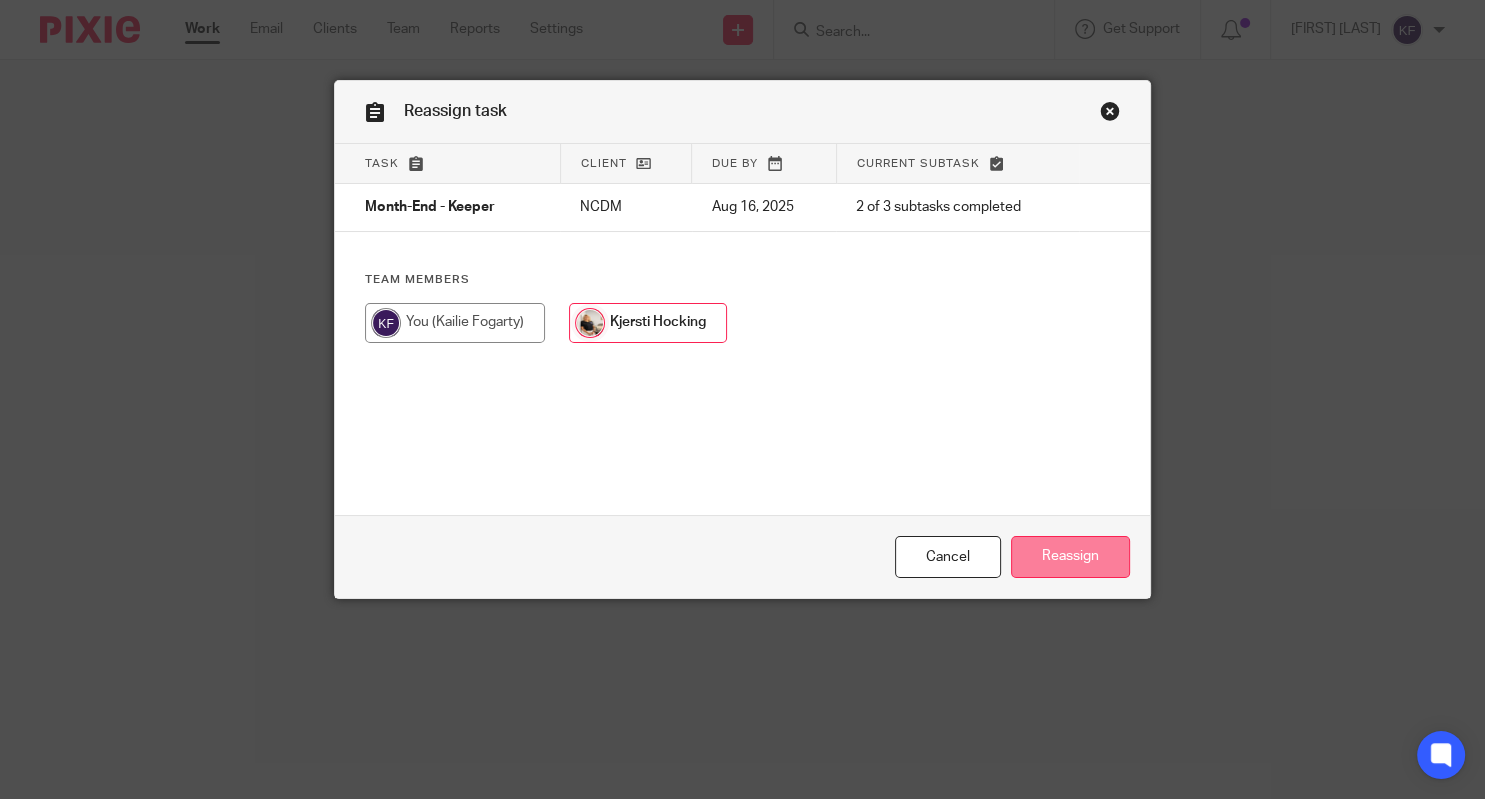 click on "Reassign" at bounding box center [1070, 557] 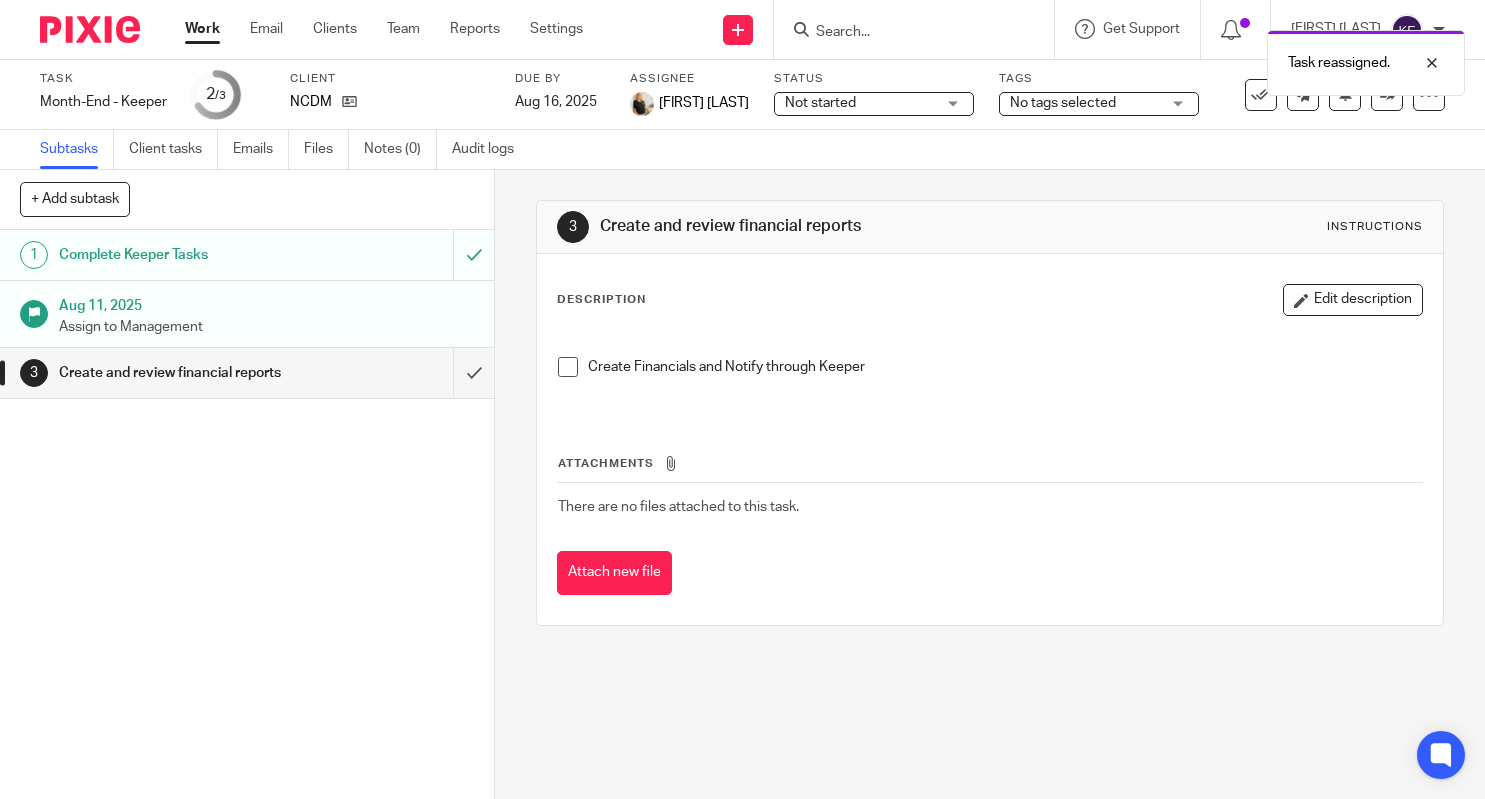 scroll, scrollTop: 0, scrollLeft: 0, axis: both 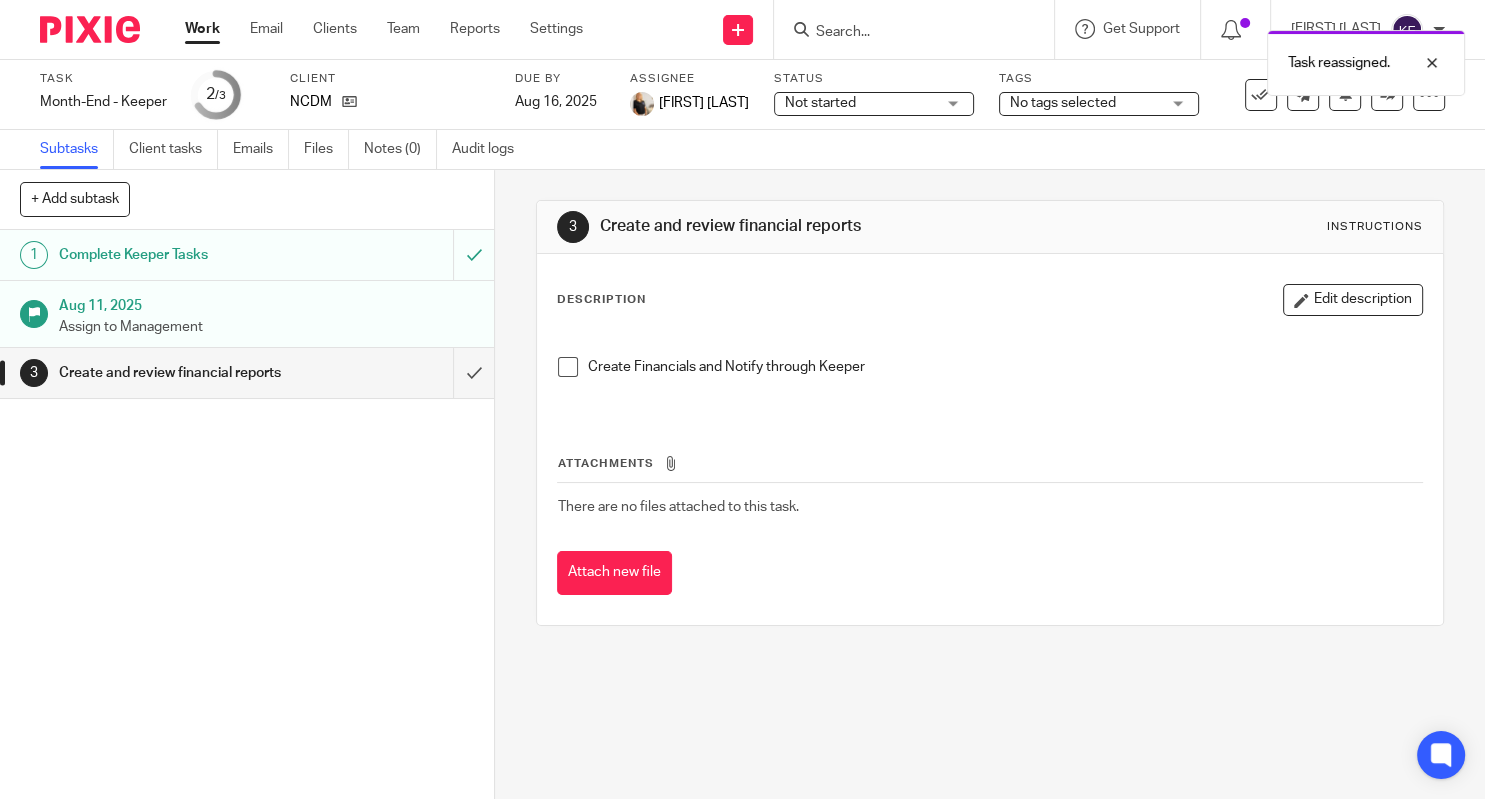 click on "Work
Email
Clients
Team
Reports
Settings
Work
Email
Clients
Team
Reports
Settings" at bounding box center (389, 29) 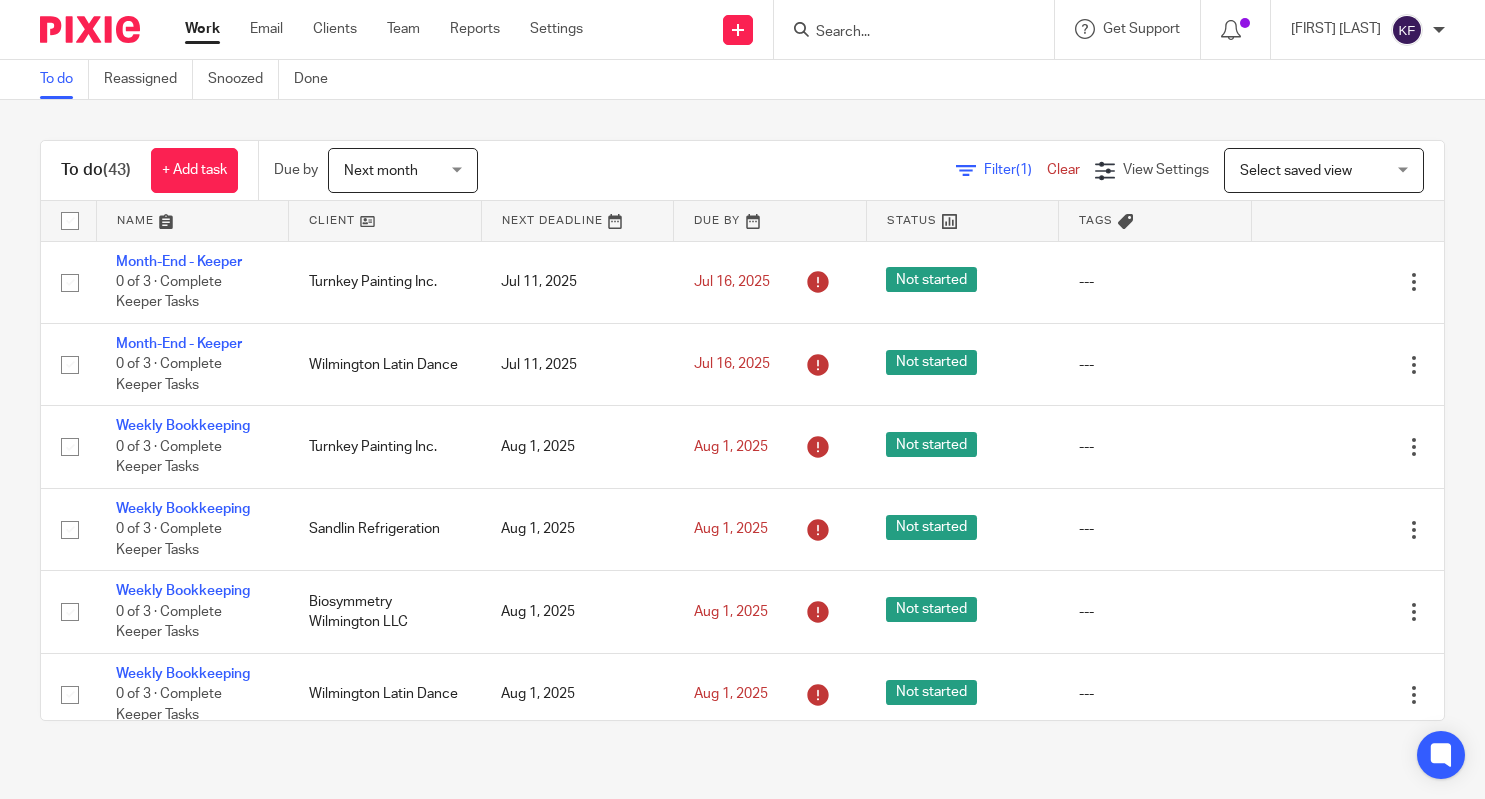 scroll, scrollTop: 0, scrollLeft: 0, axis: both 